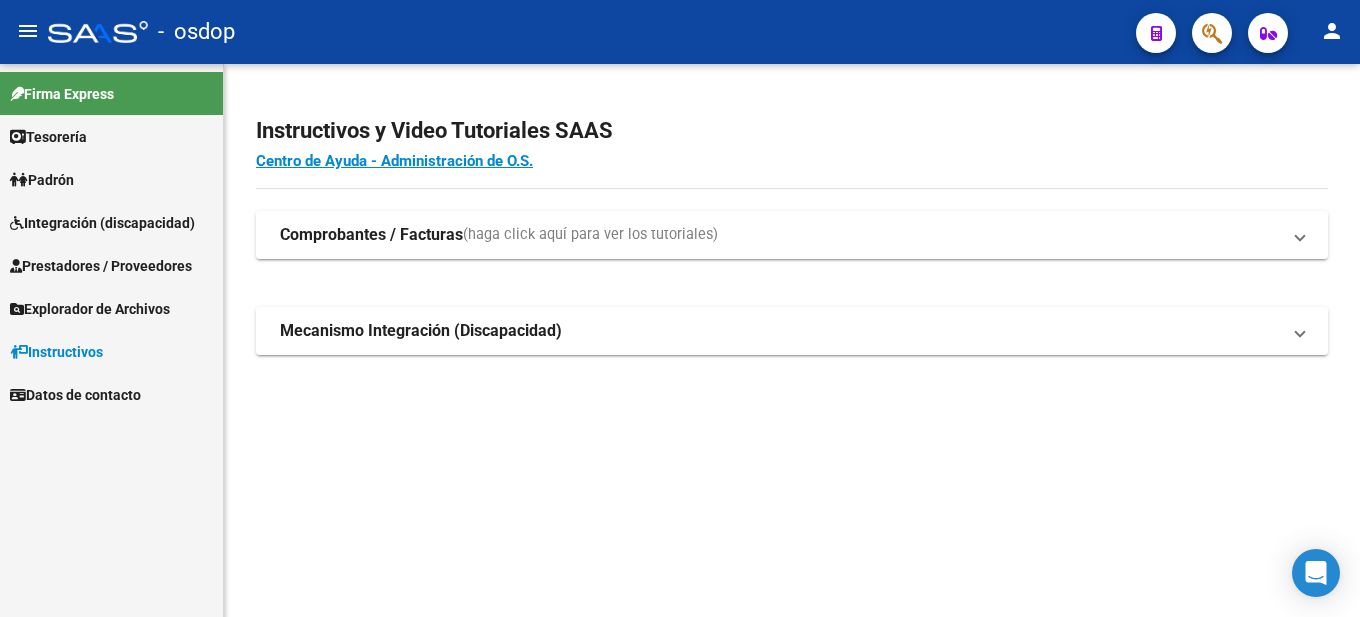scroll, scrollTop: 0, scrollLeft: 0, axis: both 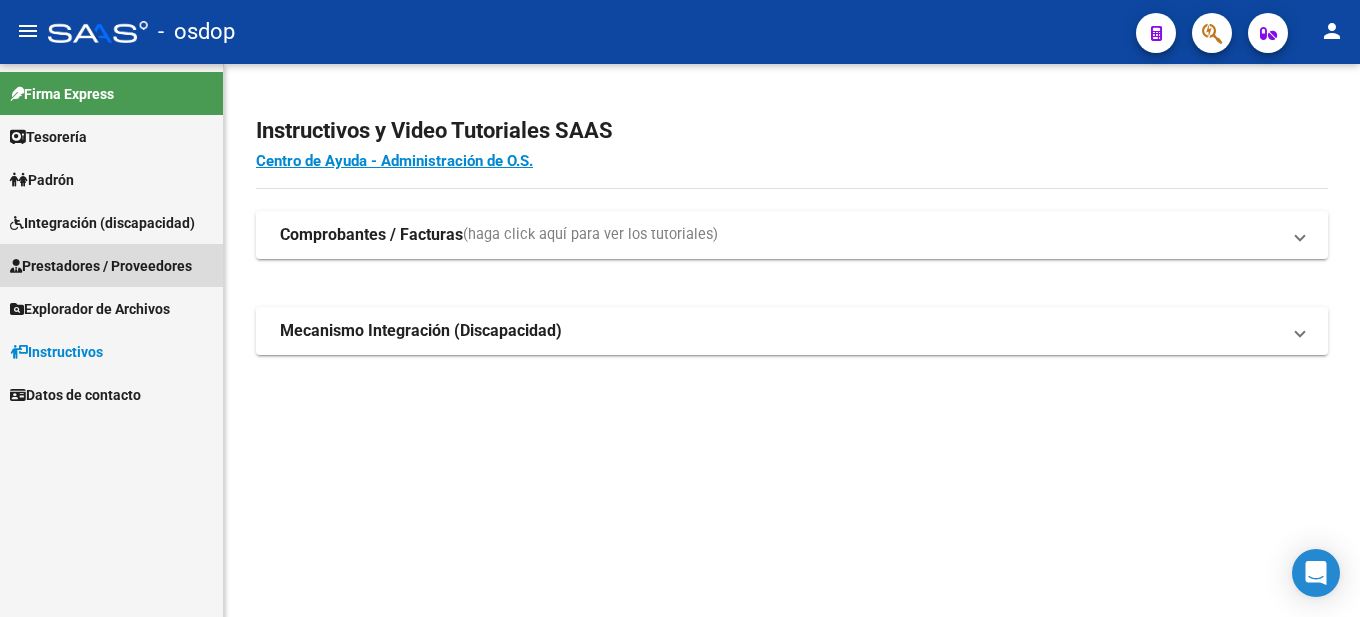 click on "Prestadores / Proveedores" at bounding box center (101, 266) 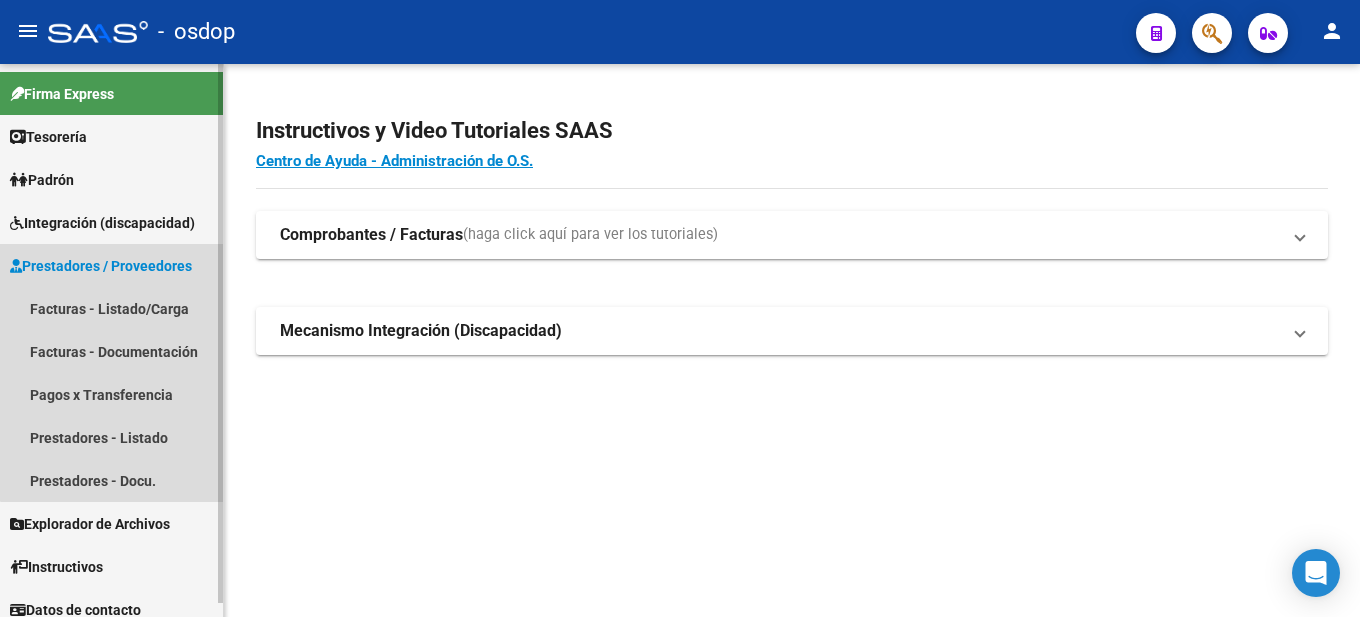 click on "Prestadores / Proveedores" at bounding box center (101, 266) 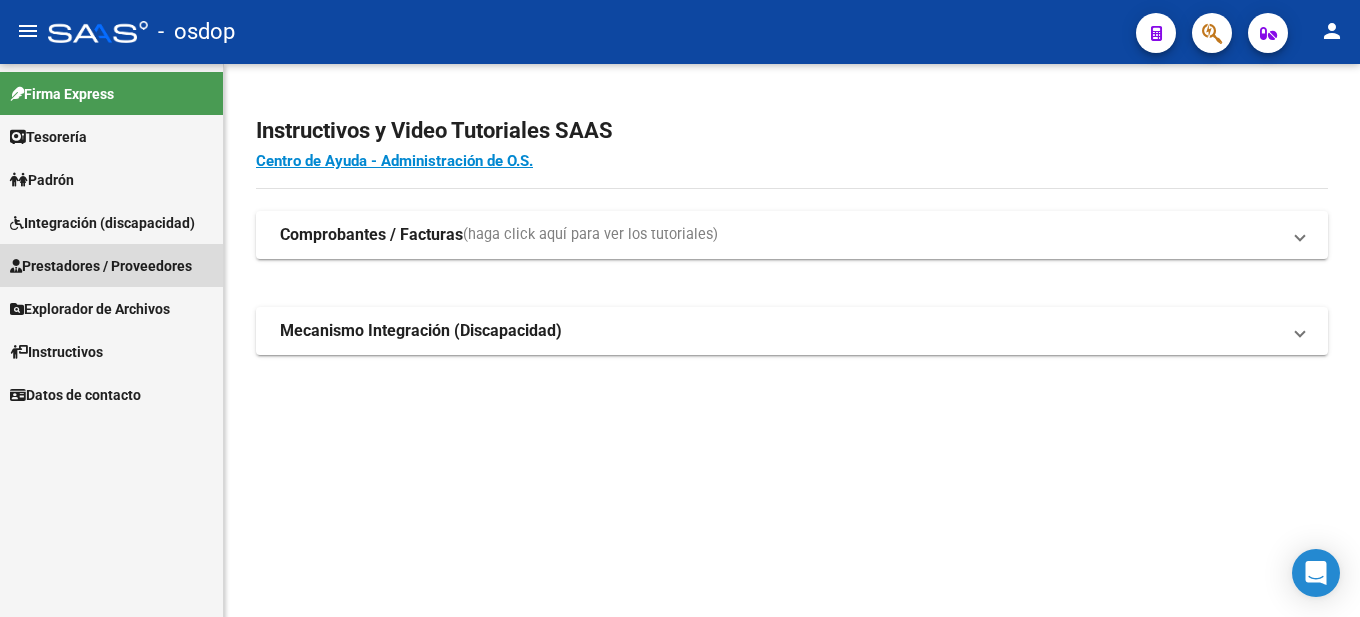 click on "Prestadores / Proveedores" at bounding box center [101, 266] 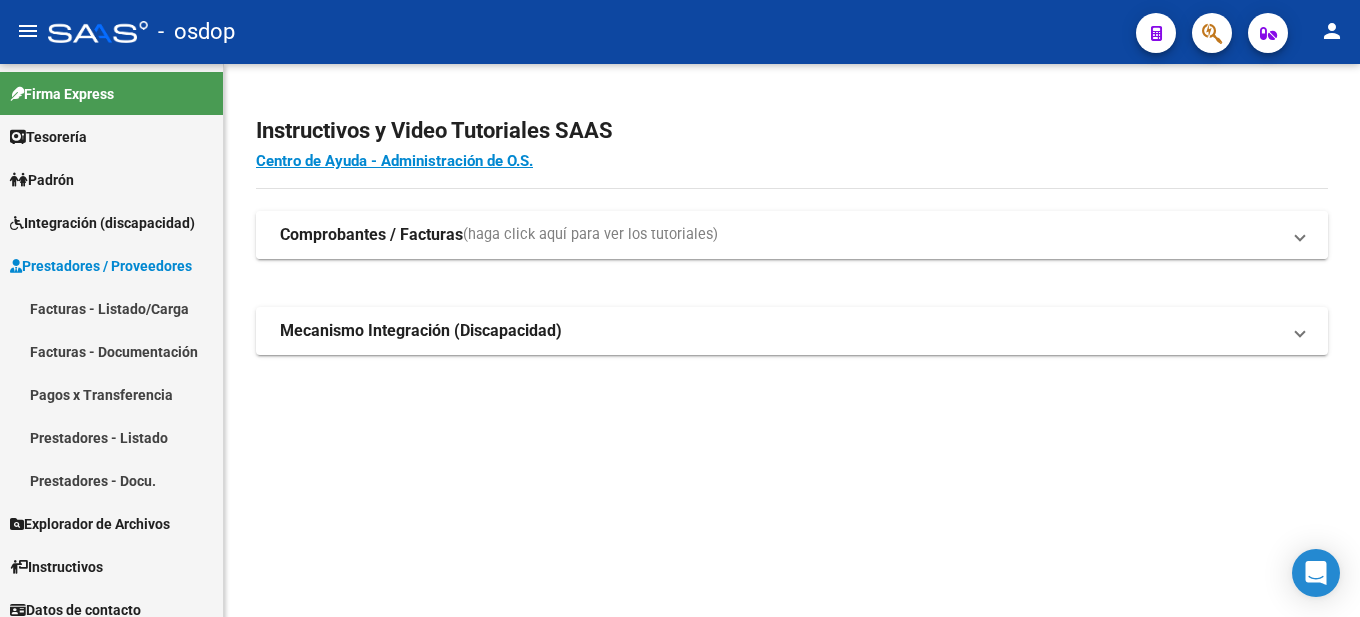 click on "Comprobantes / Facturas  (haga click aquí para ver los tutoriales)" at bounding box center [792, 235] 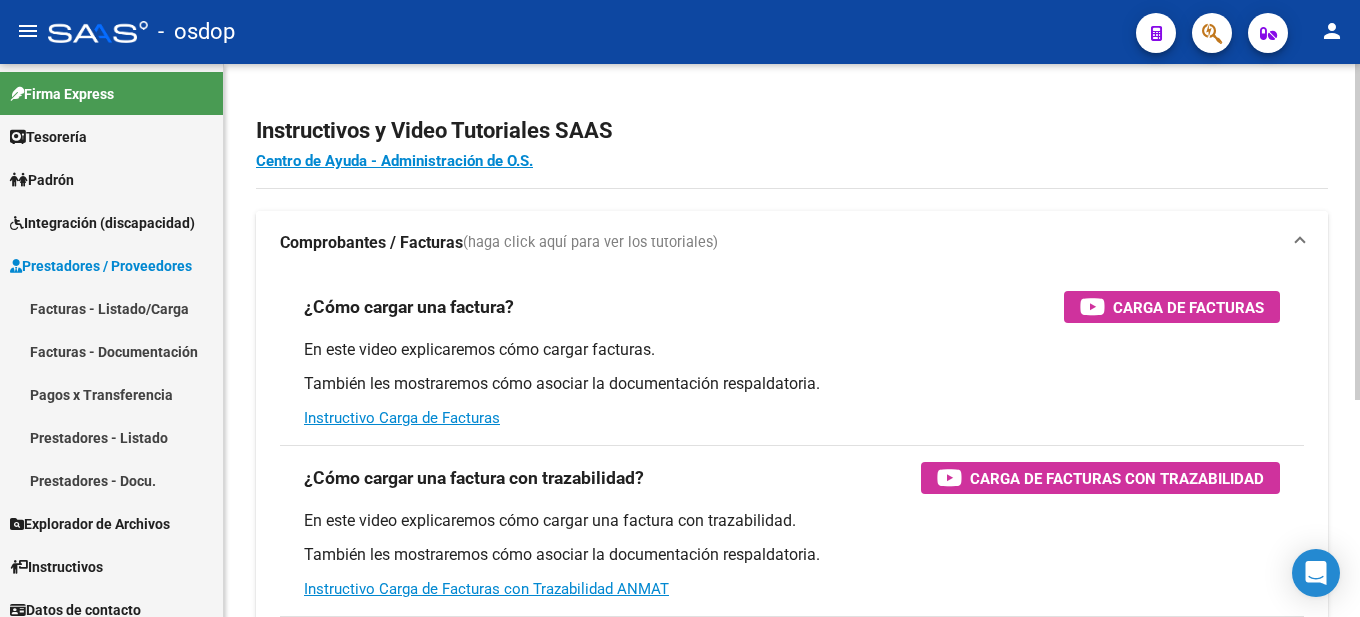 scroll, scrollTop: 300, scrollLeft: 0, axis: vertical 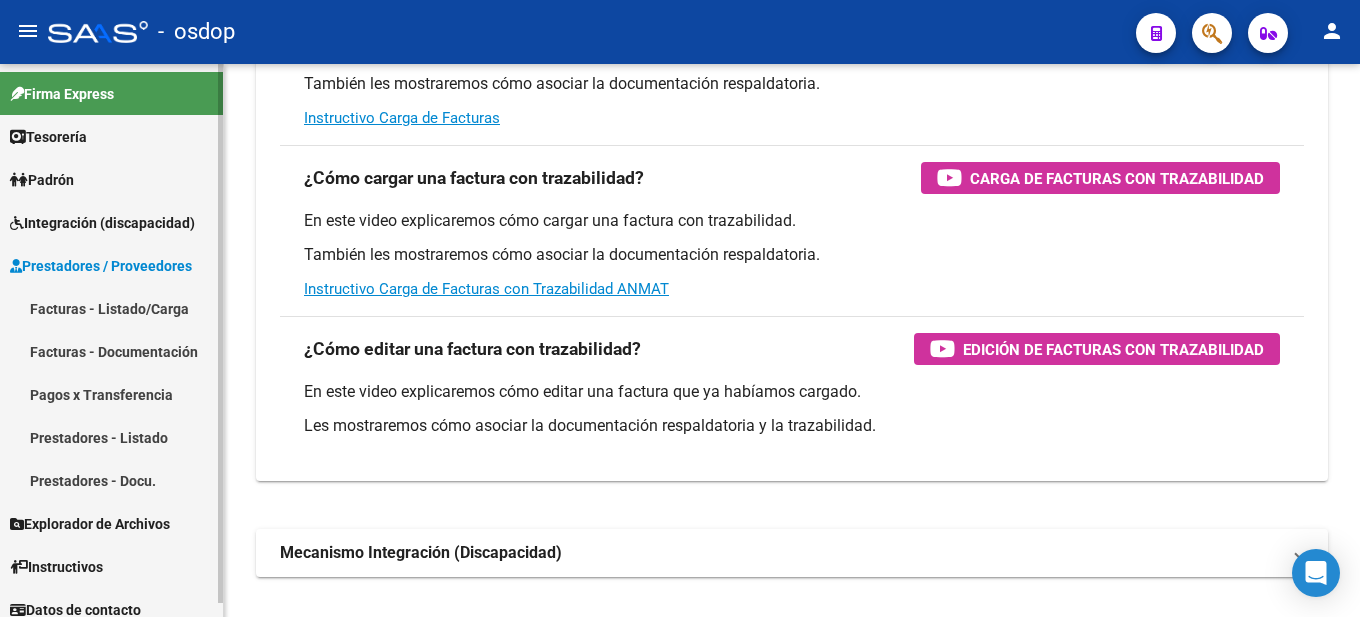 click on "Facturas - Listado/Carga" at bounding box center (111, 308) 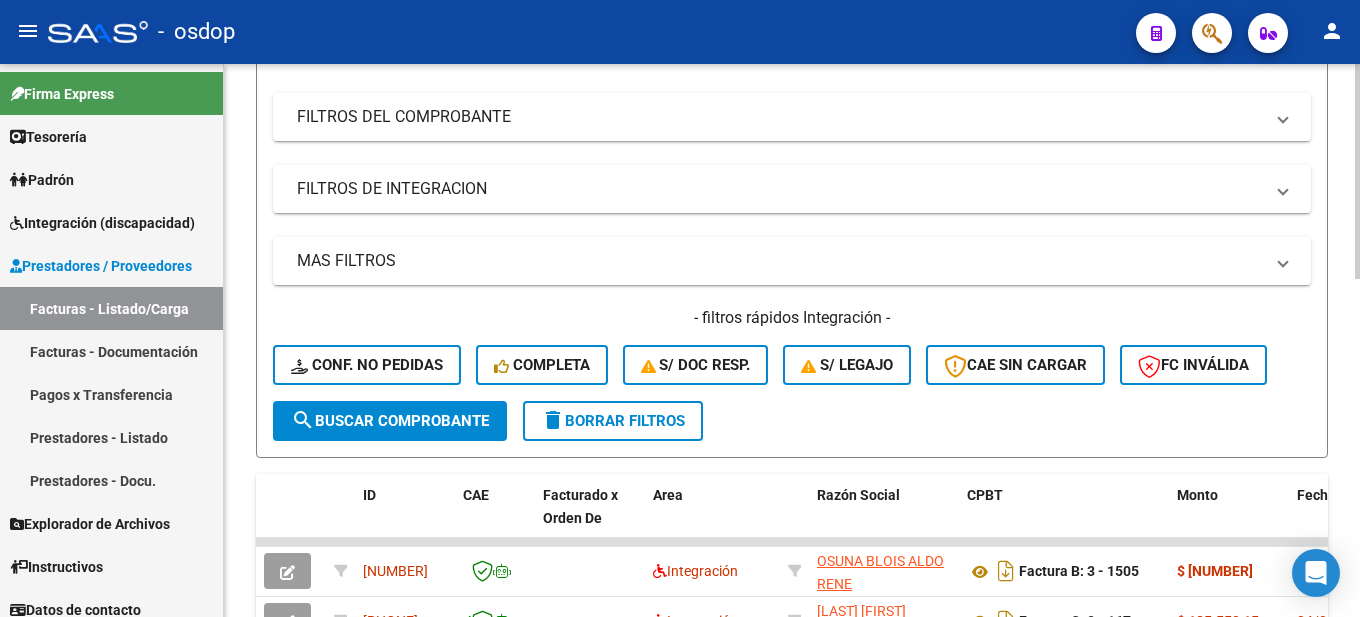 scroll, scrollTop: 0, scrollLeft: 0, axis: both 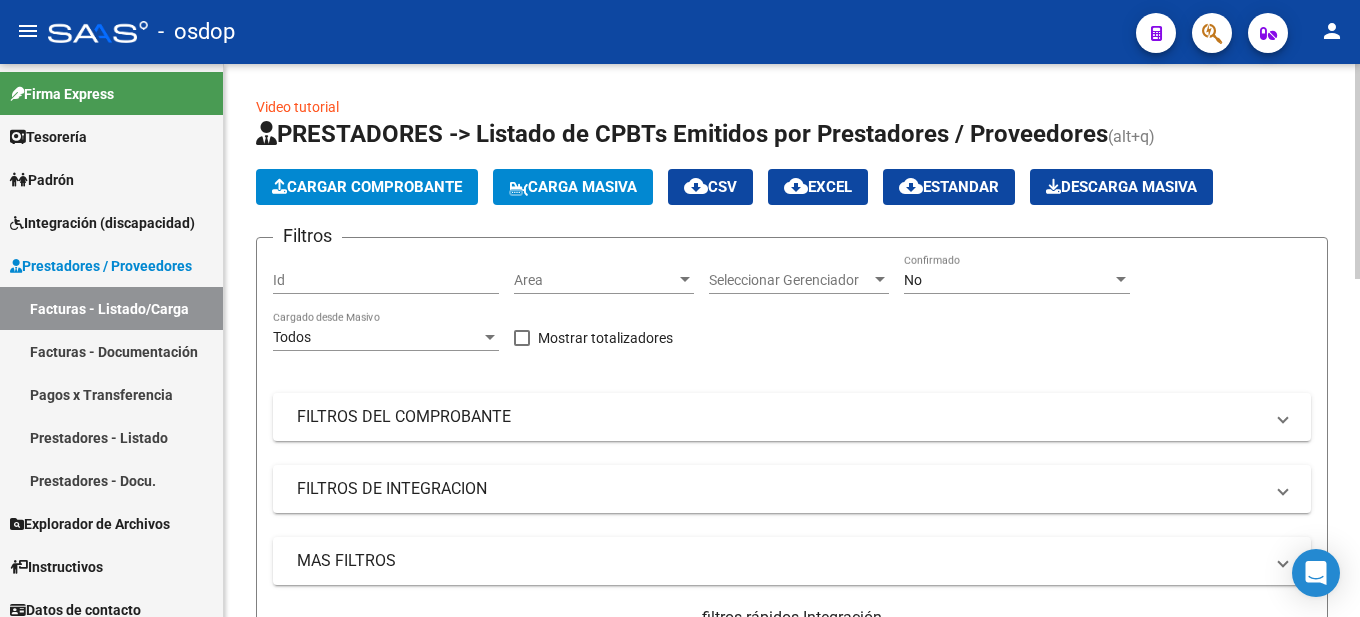 click on "Cargar Comprobante" 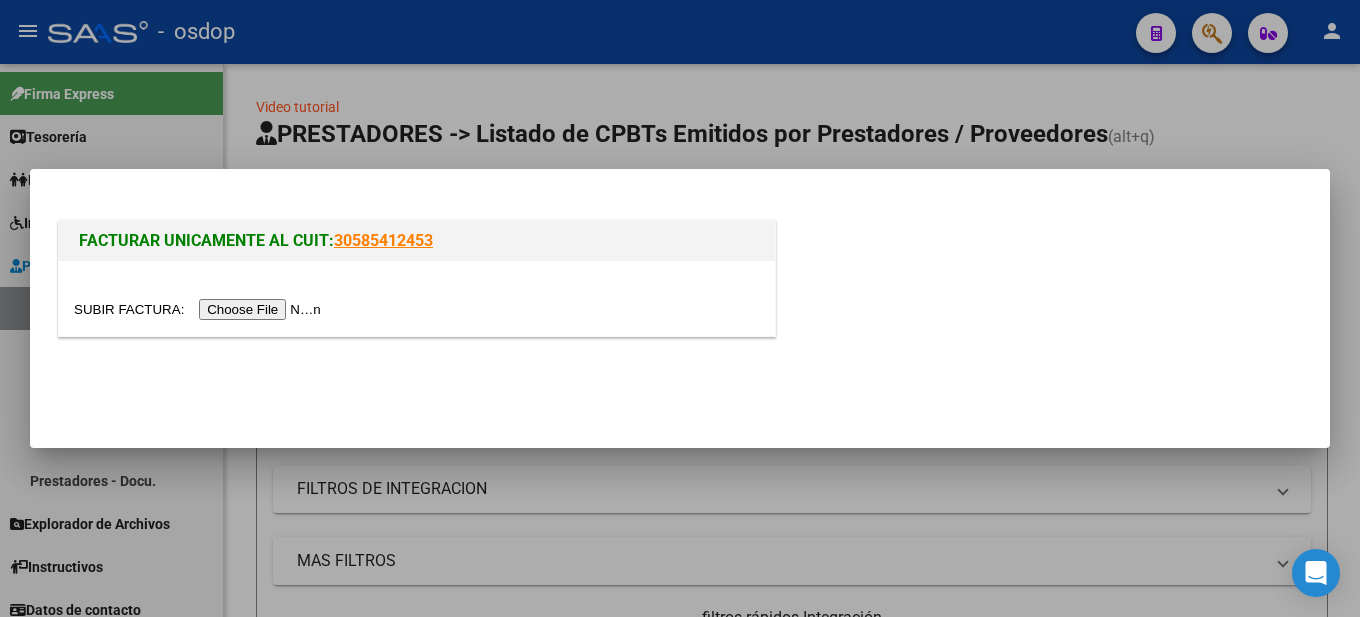 click at bounding box center (200, 309) 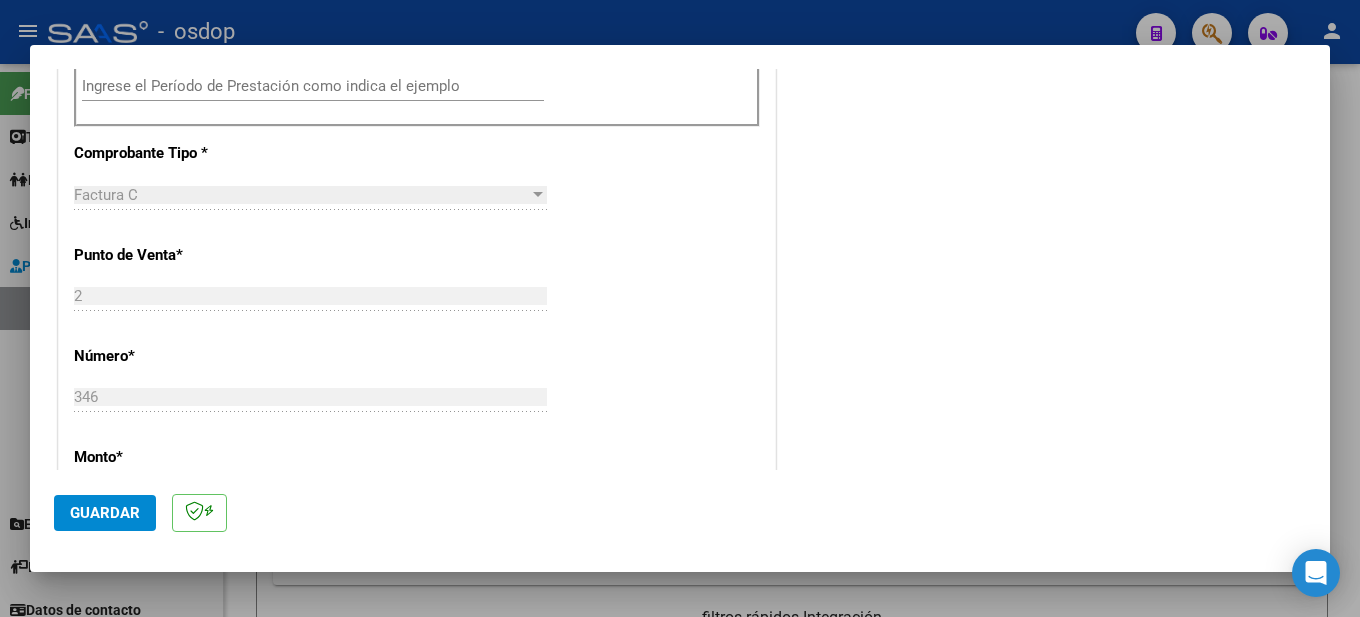 scroll, scrollTop: 400, scrollLeft: 0, axis: vertical 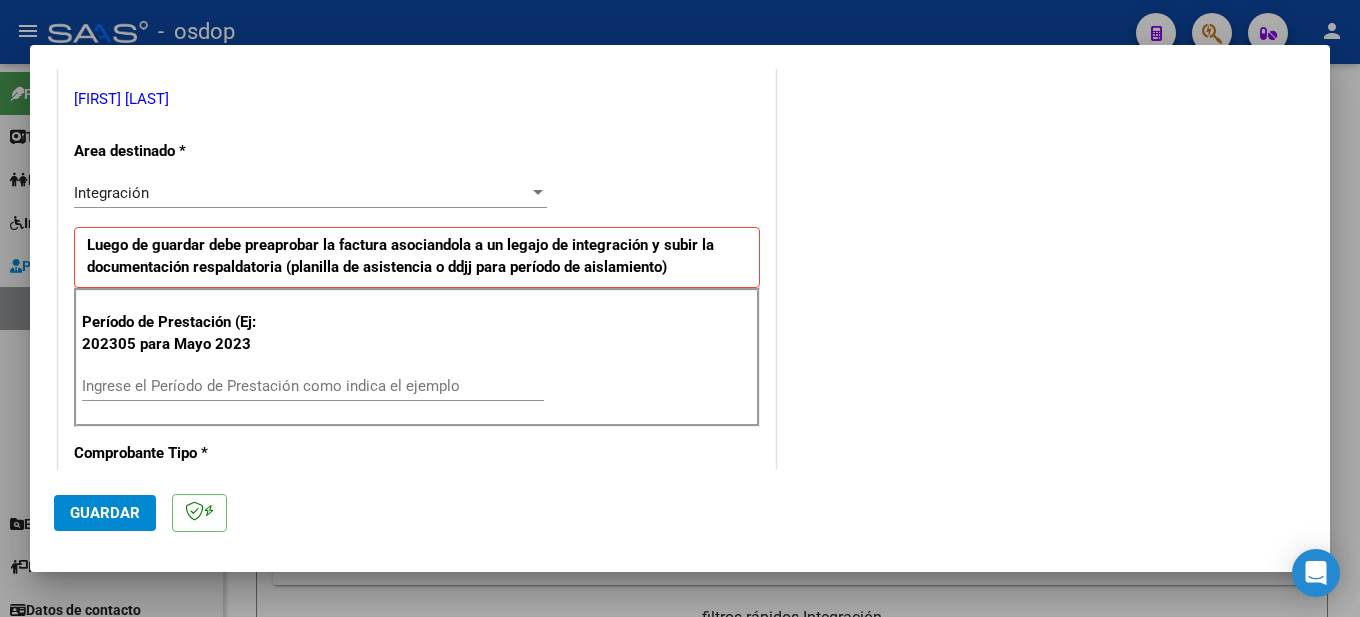 click on "Ingrese el Período de Prestación como indica el ejemplo" at bounding box center (313, 386) 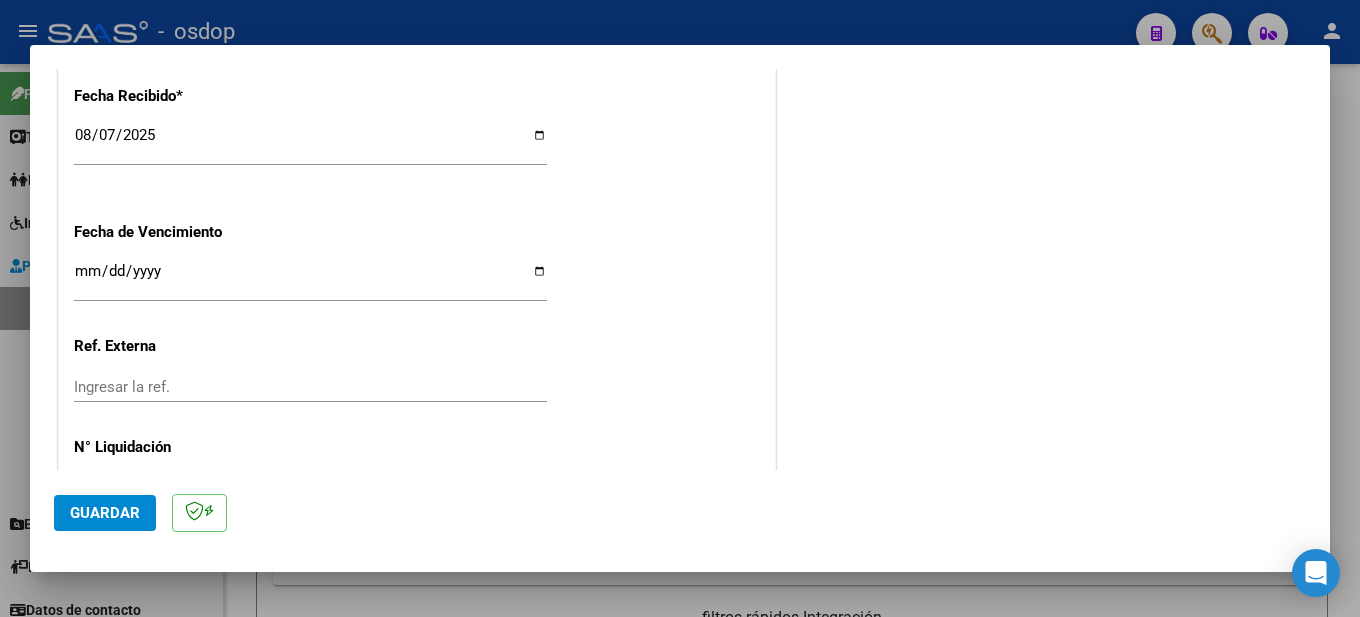 scroll, scrollTop: 1472, scrollLeft: 0, axis: vertical 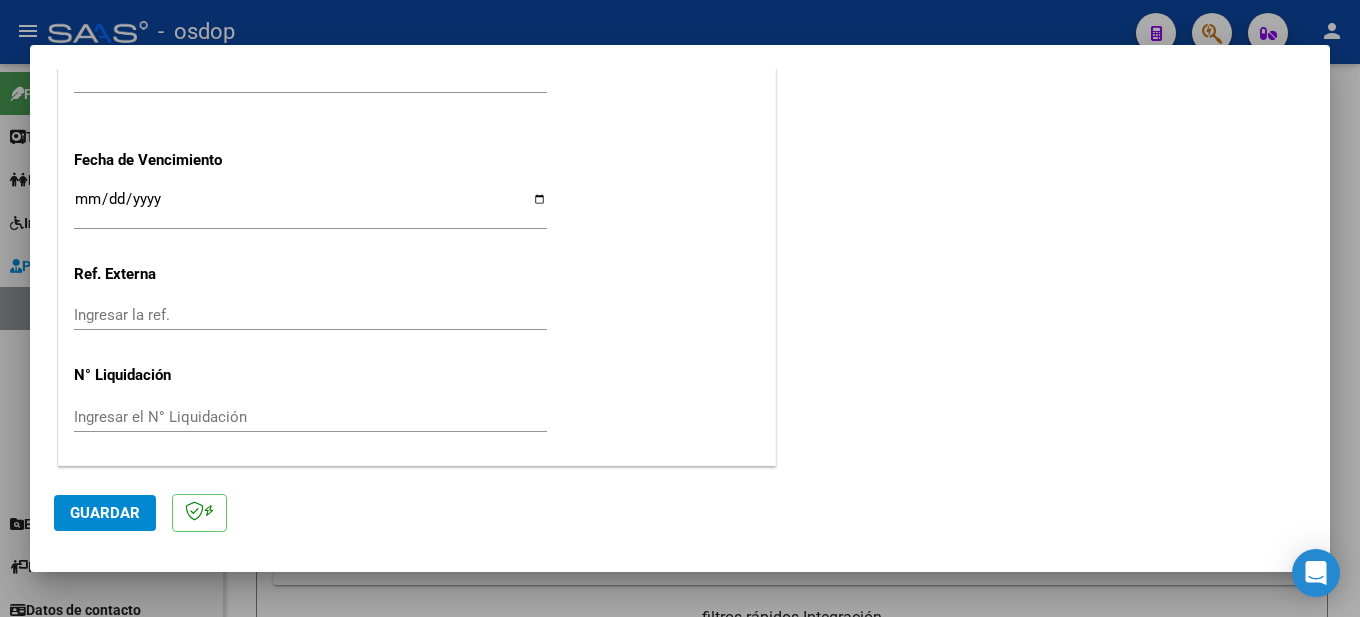 type on "202507" 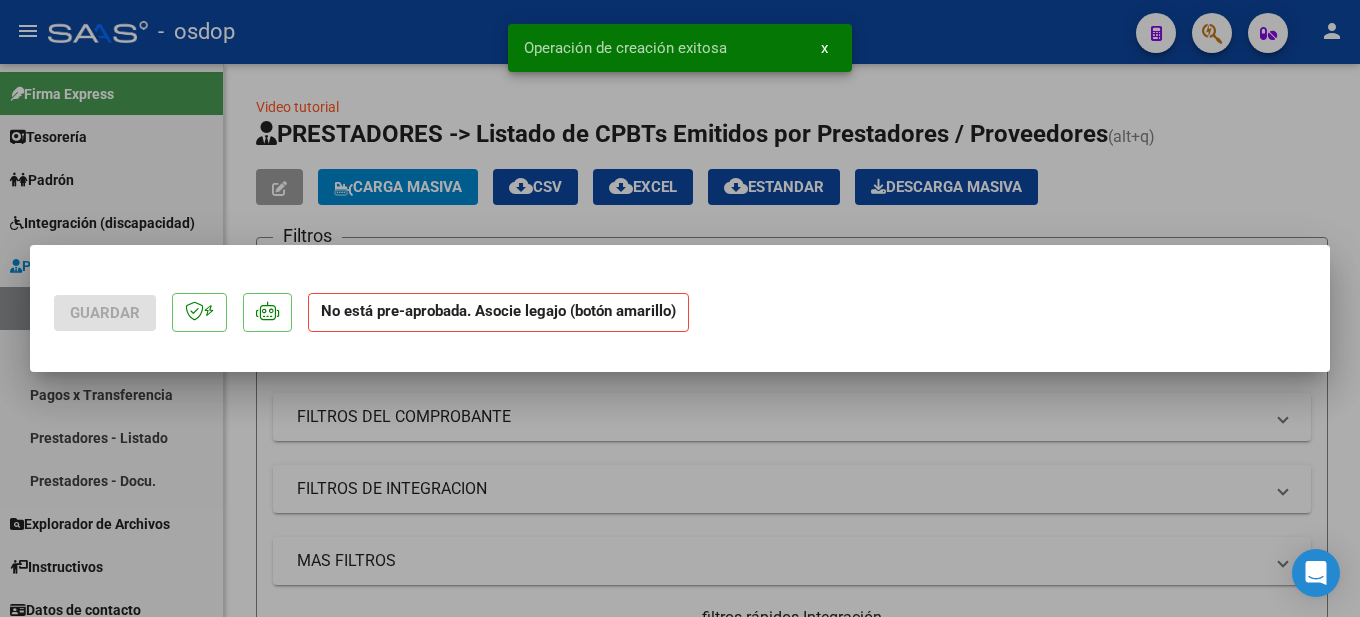 scroll, scrollTop: 0, scrollLeft: 0, axis: both 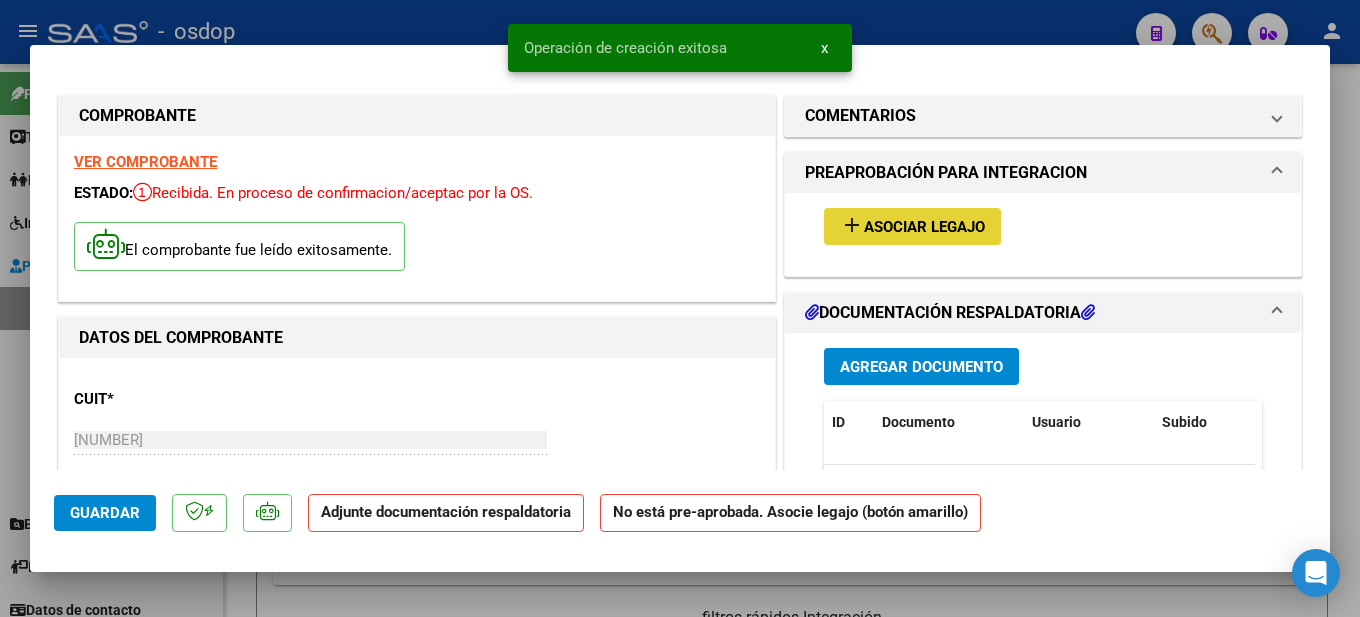 click on "Asociar Legajo" at bounding box center (924, 227) 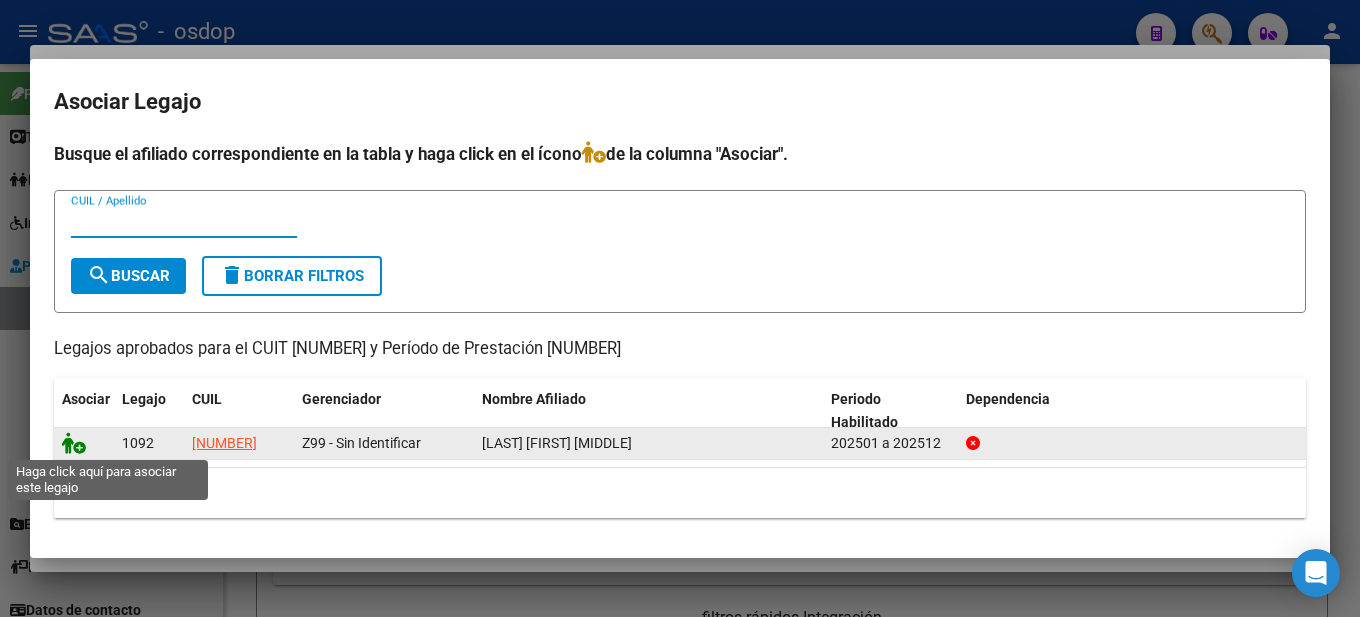 click 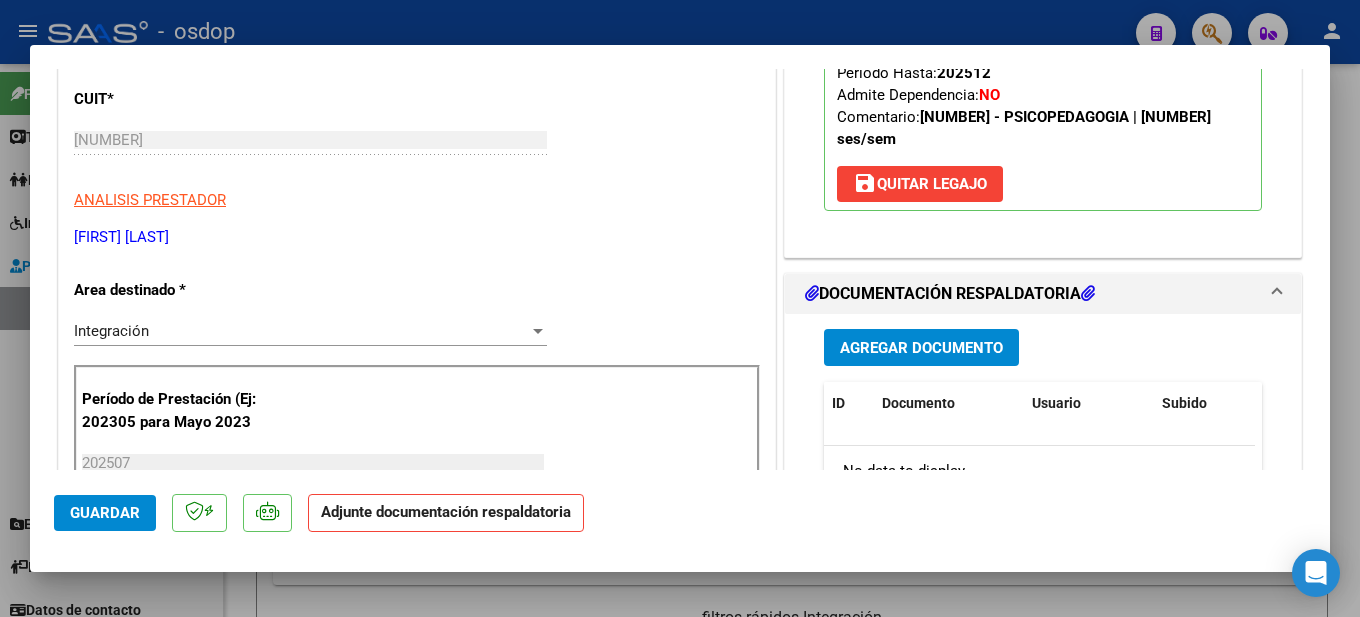 scroll, scrollTop: 500, scrollLeft: 0, axis: vertical 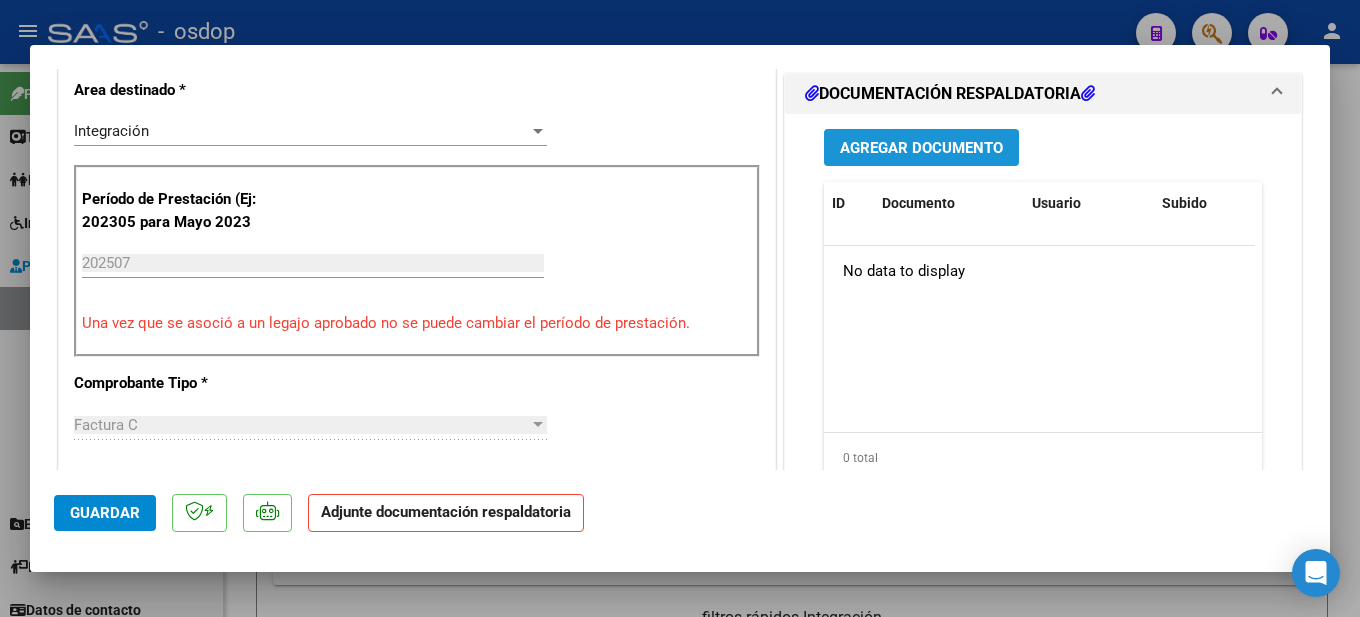click on "Agregar Documento" at bounding box center (921, 148) 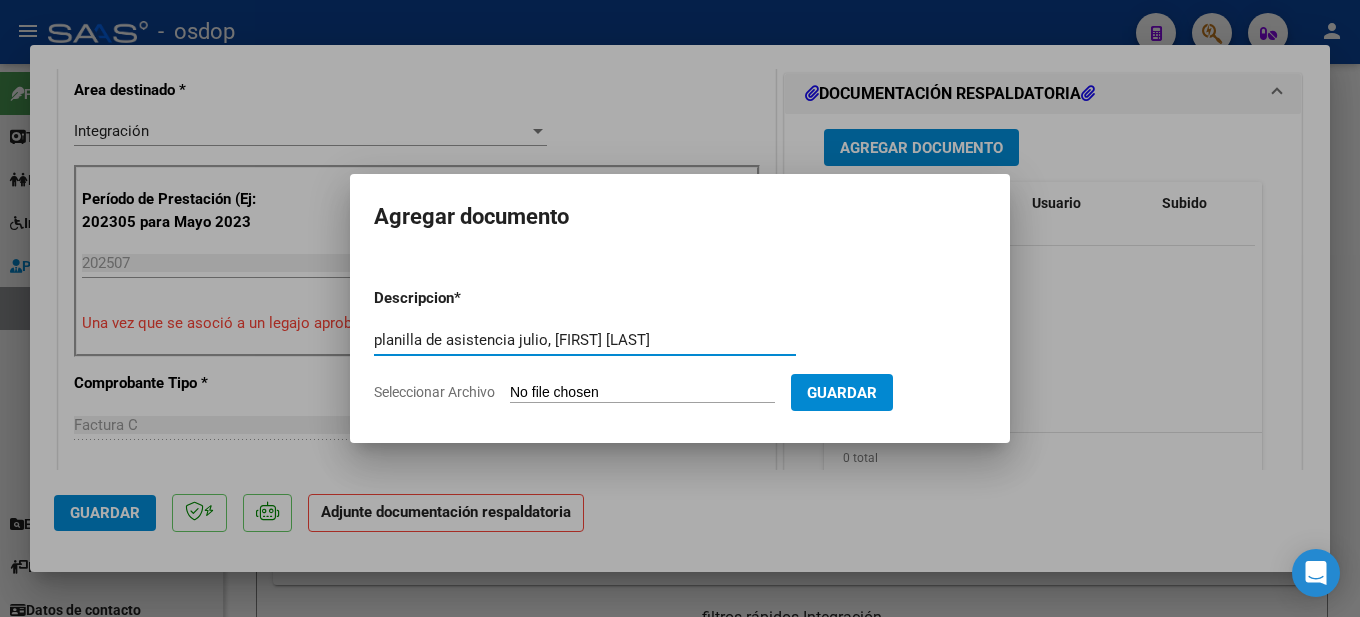 type on "planilla de asistencia julio, [FIRST] [LAST]" 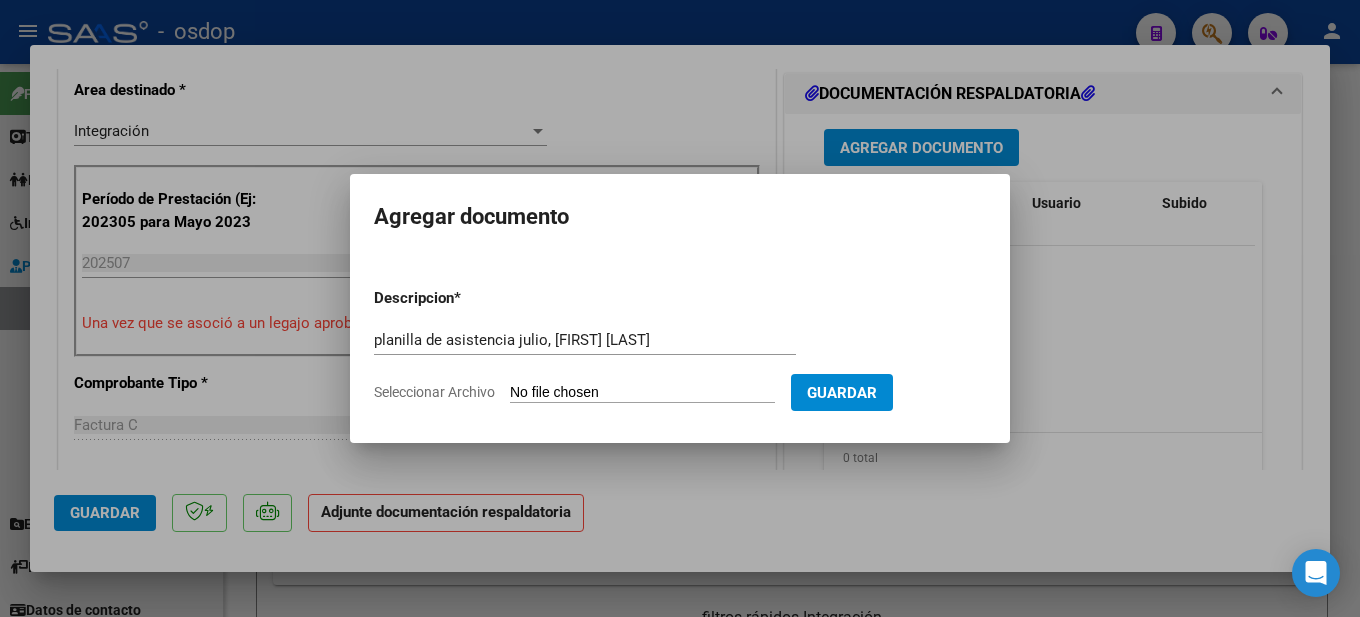 type on "C:\fakepath\Asistencia julio [LAST] [FIRST].pdf" 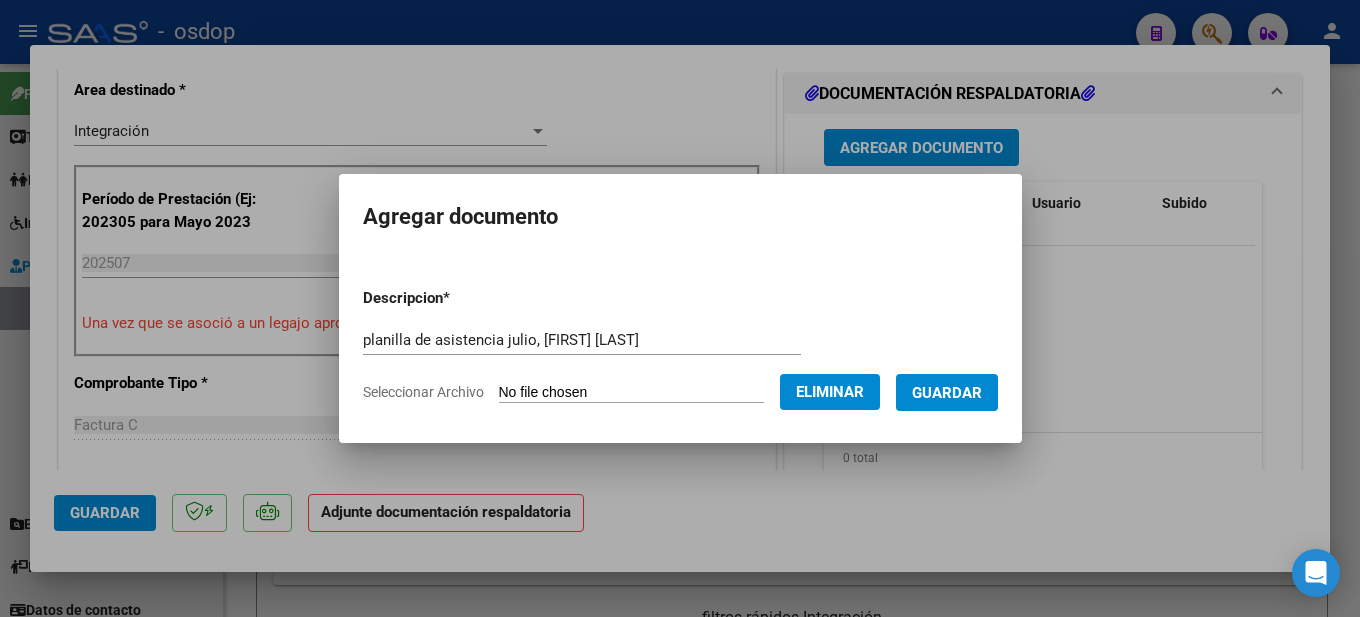 click on "Guardar" at bounding box center [947, 393] 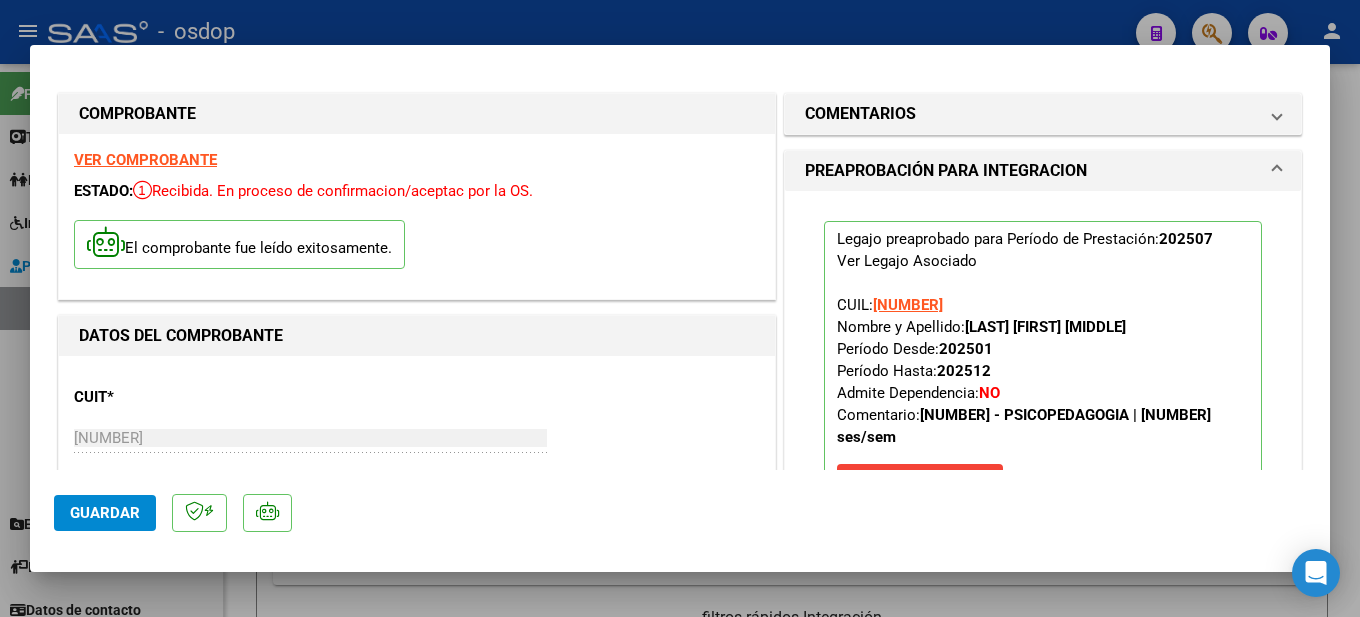 scroll, scrollTop: 0, scrollLeft: 0, axis: both 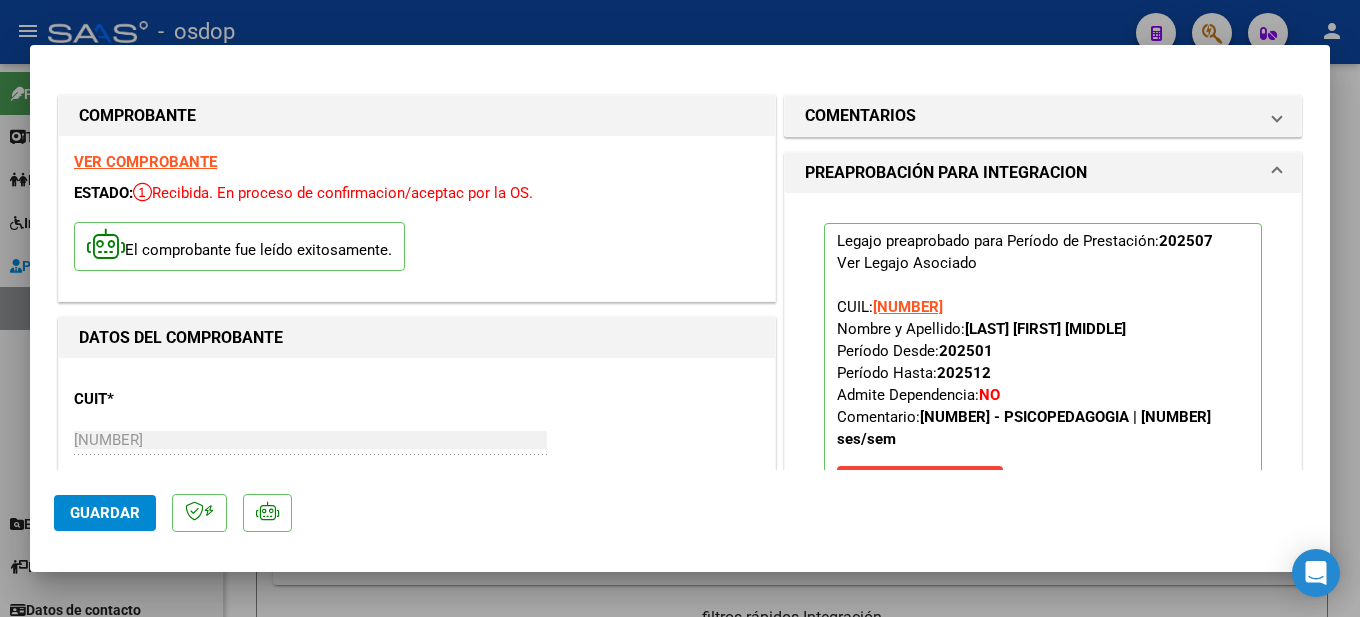 click at bounding box center (680, 308) 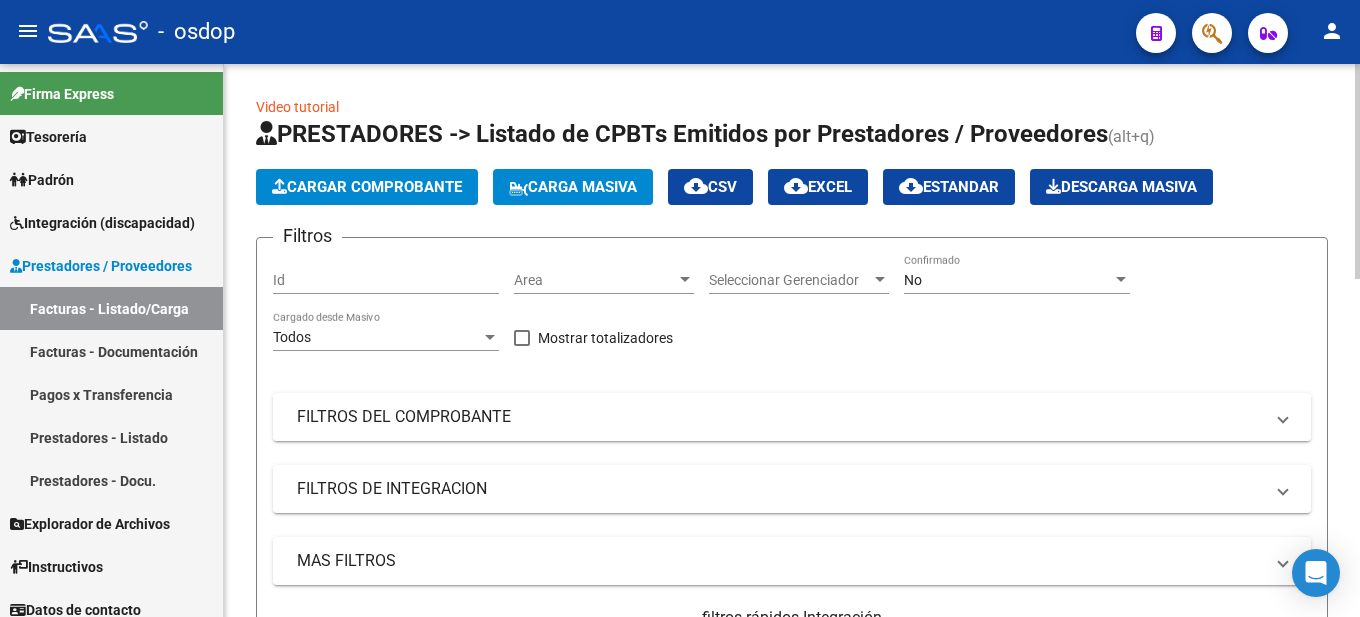 click on "FILTROS DEL COMPROBANTE" at bounding box center (780, 417) 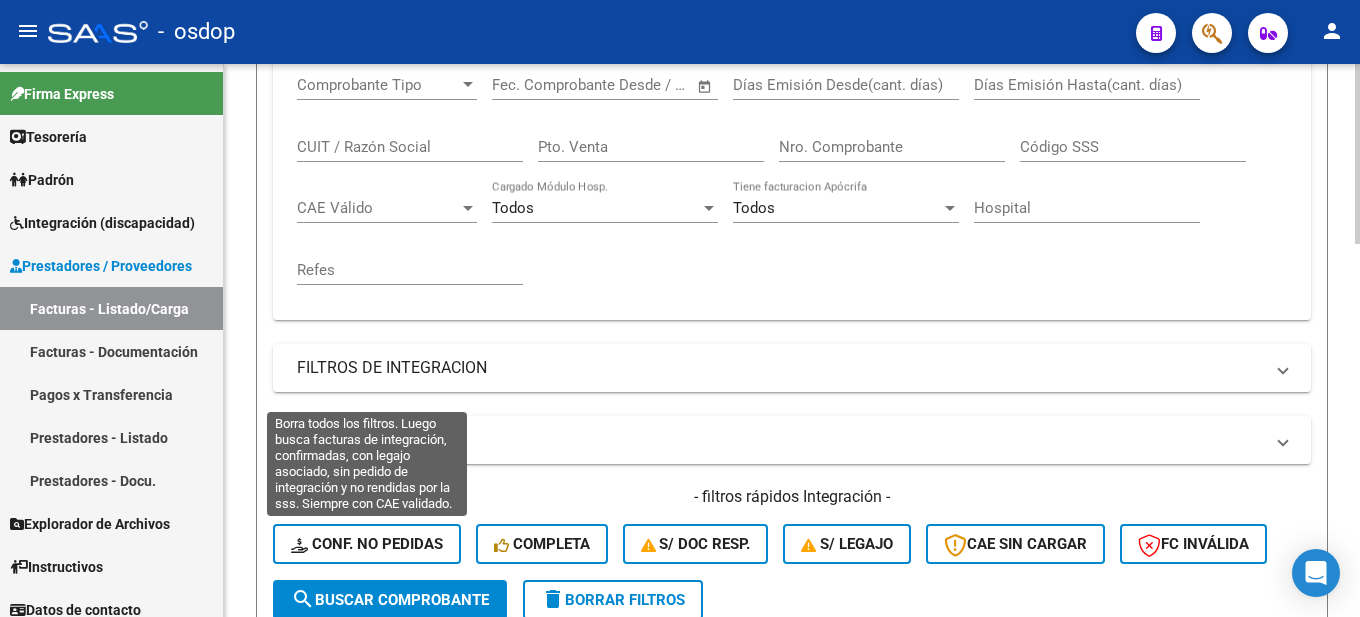 scroll, scrollTop: 600, scrollLeft: 0, axis: vertical 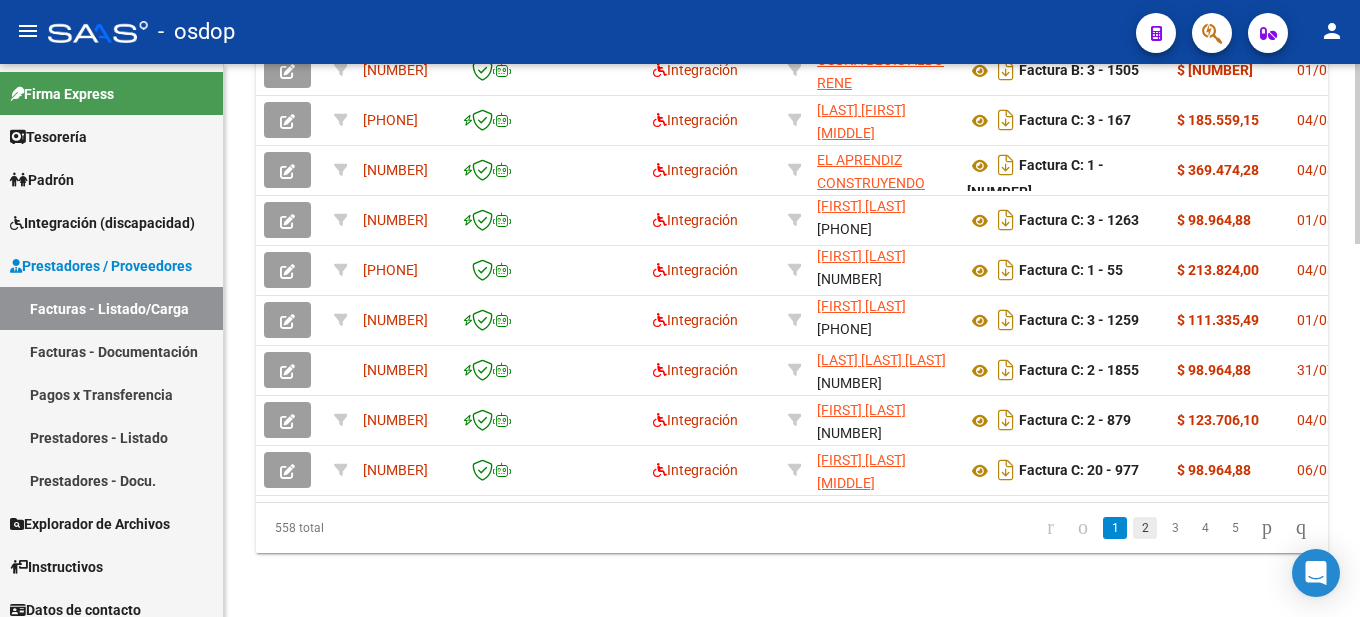 click on "2" 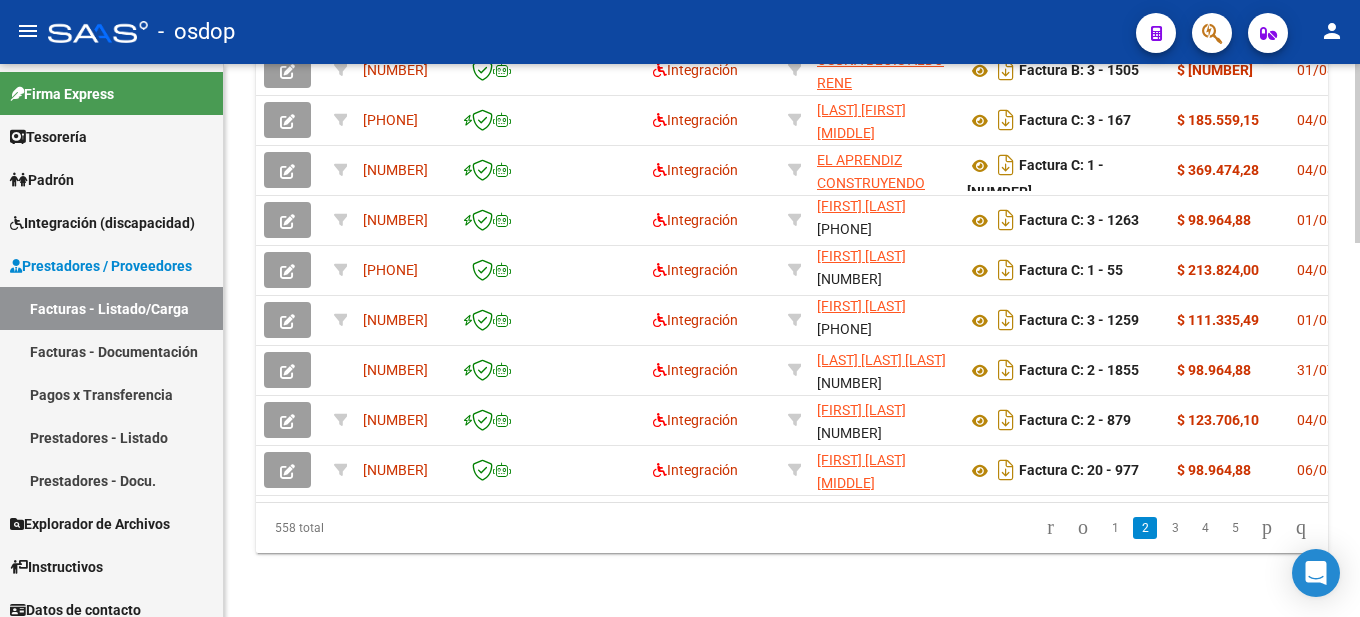 scroll, scrollTop: 1151, scrollLeft: 0, axis: vertical 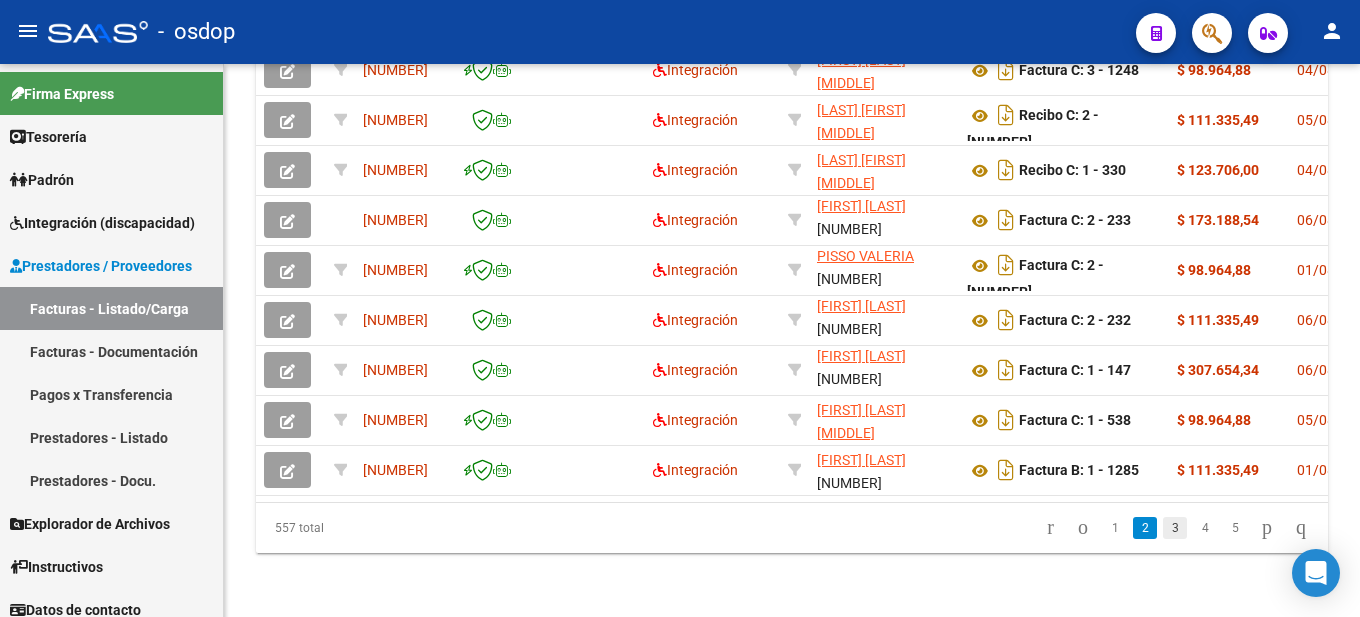 click on "3" 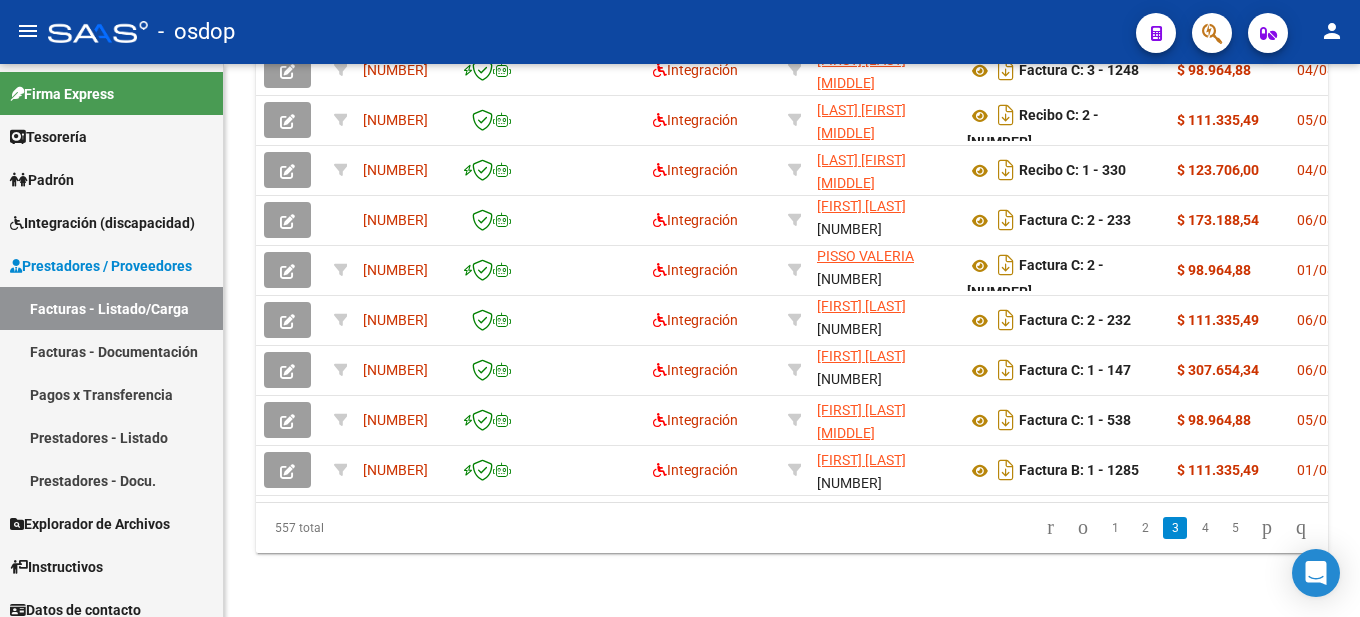 scroll, scrollTop: 1151, scrollLeft: 0, axis: vertical 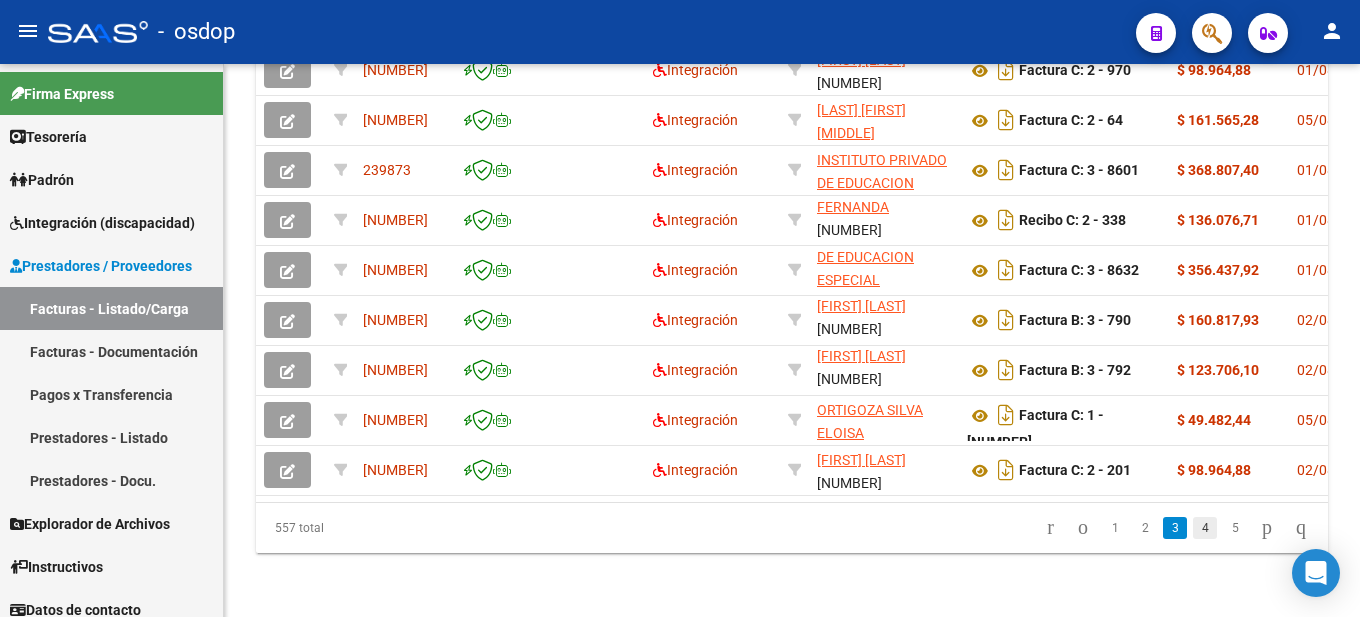 click on "4" 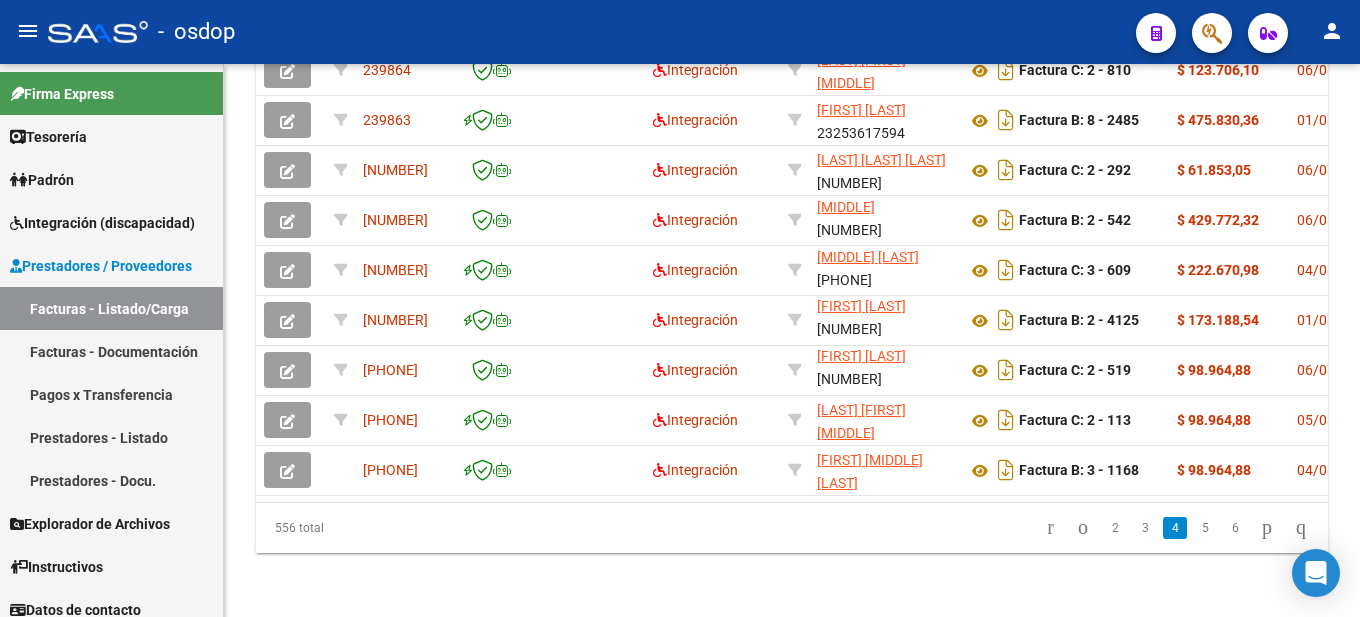 scroll, scrollTop: 1146, scrollLeft: 0, axis: vertical 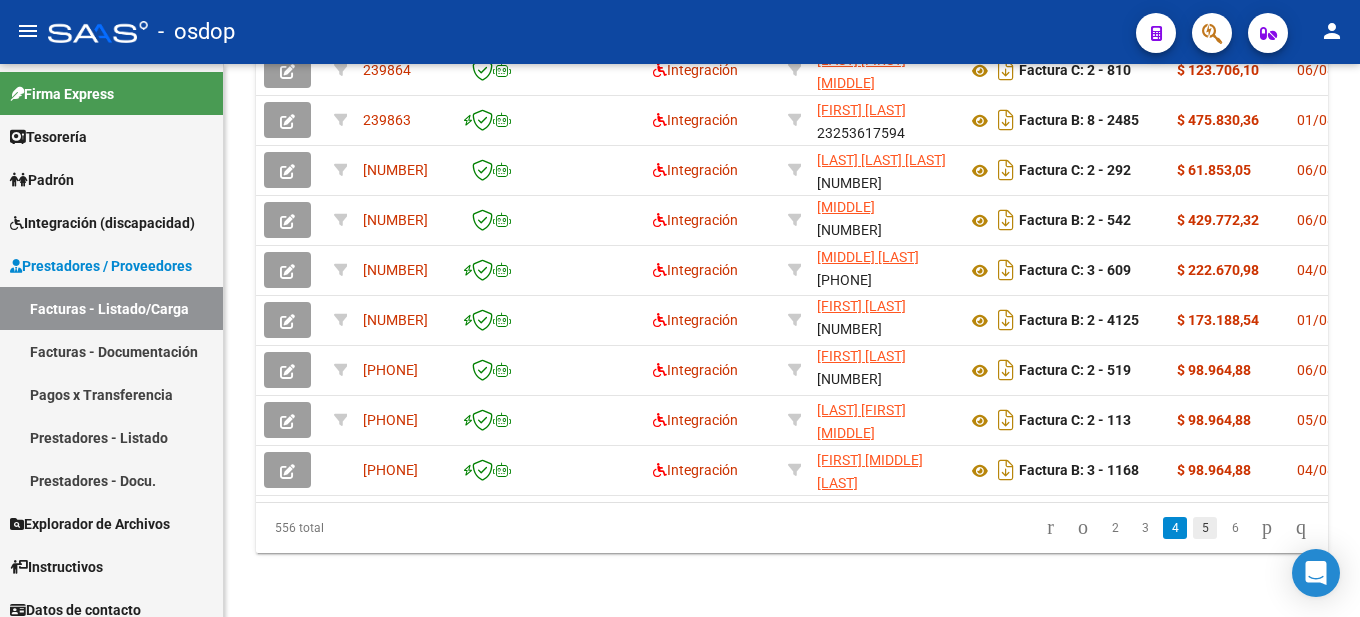 click on "5" 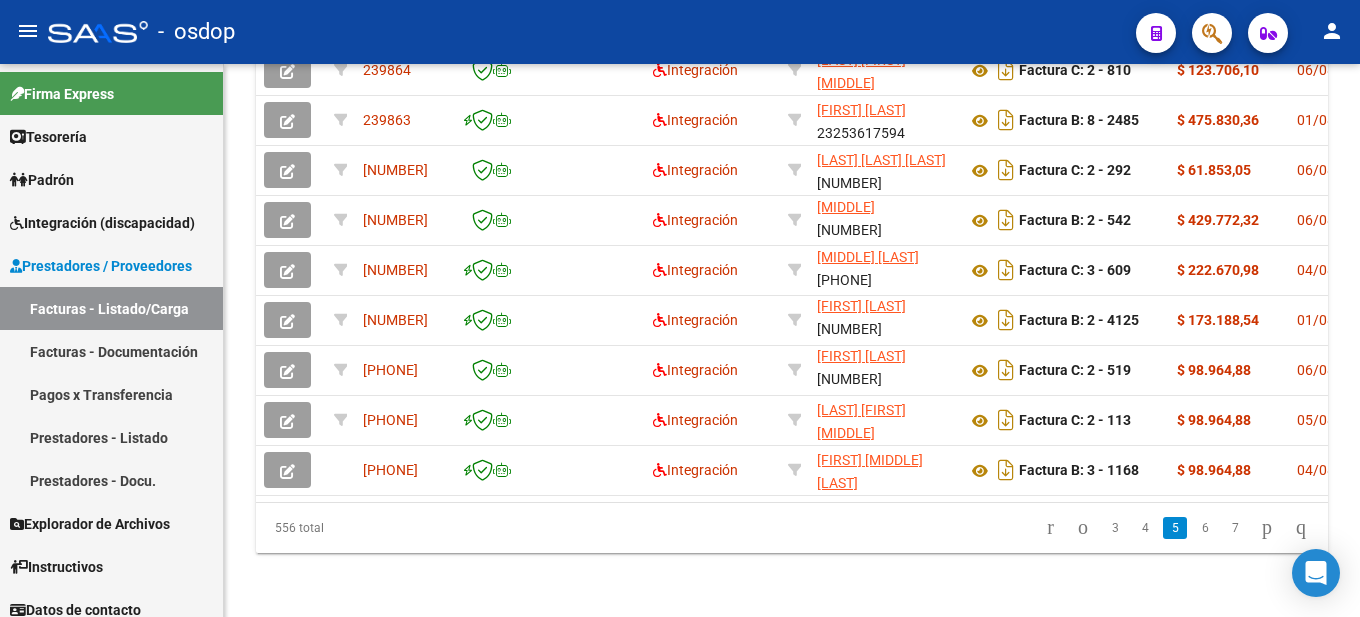 scroll 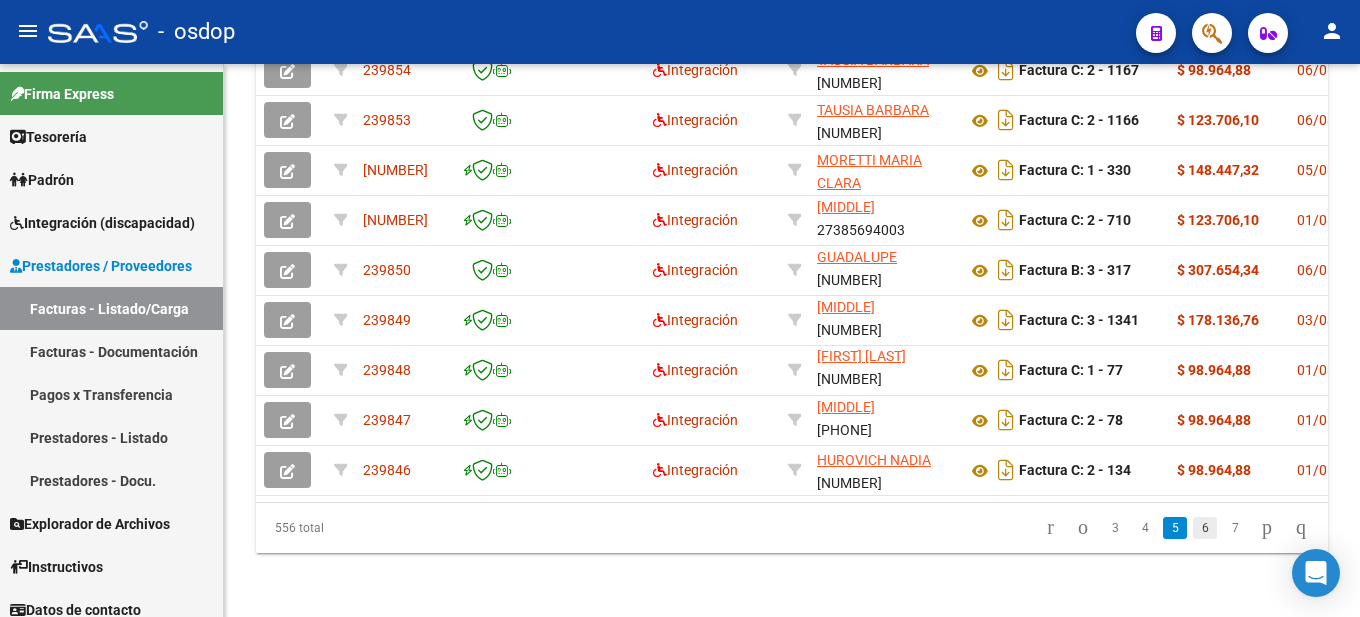 click on "6" 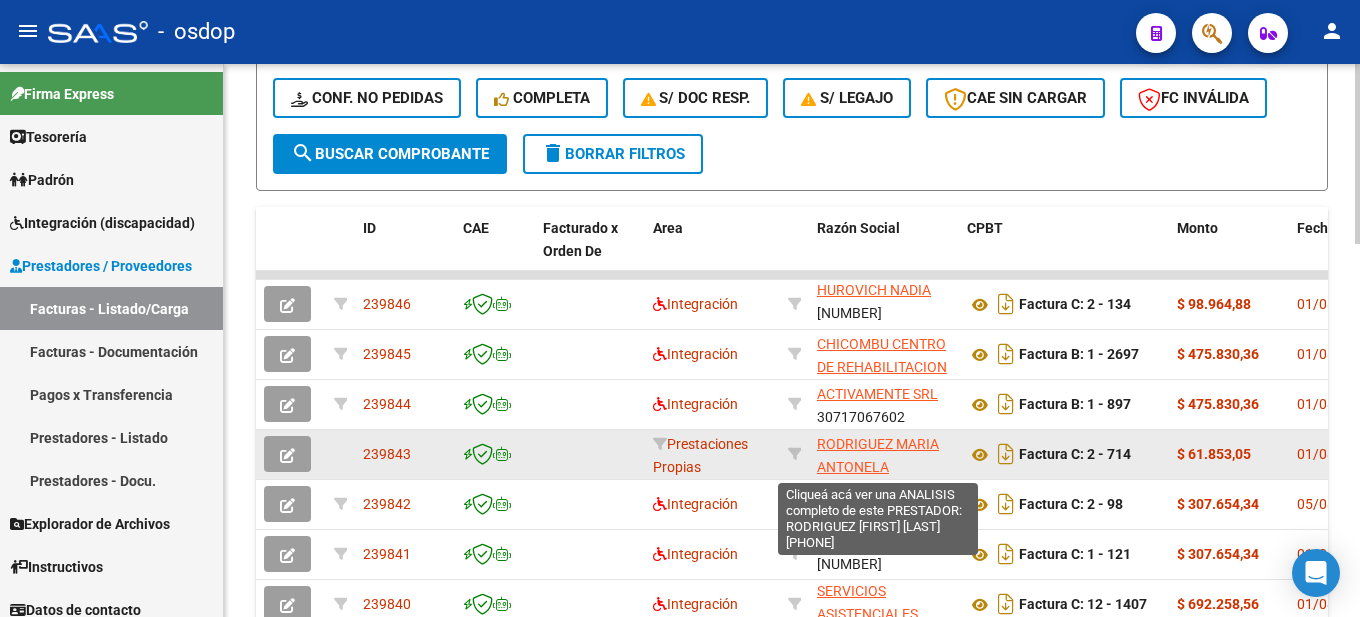 scroll, scrollTop: 26, scrollLeft: 0, axis: vertical 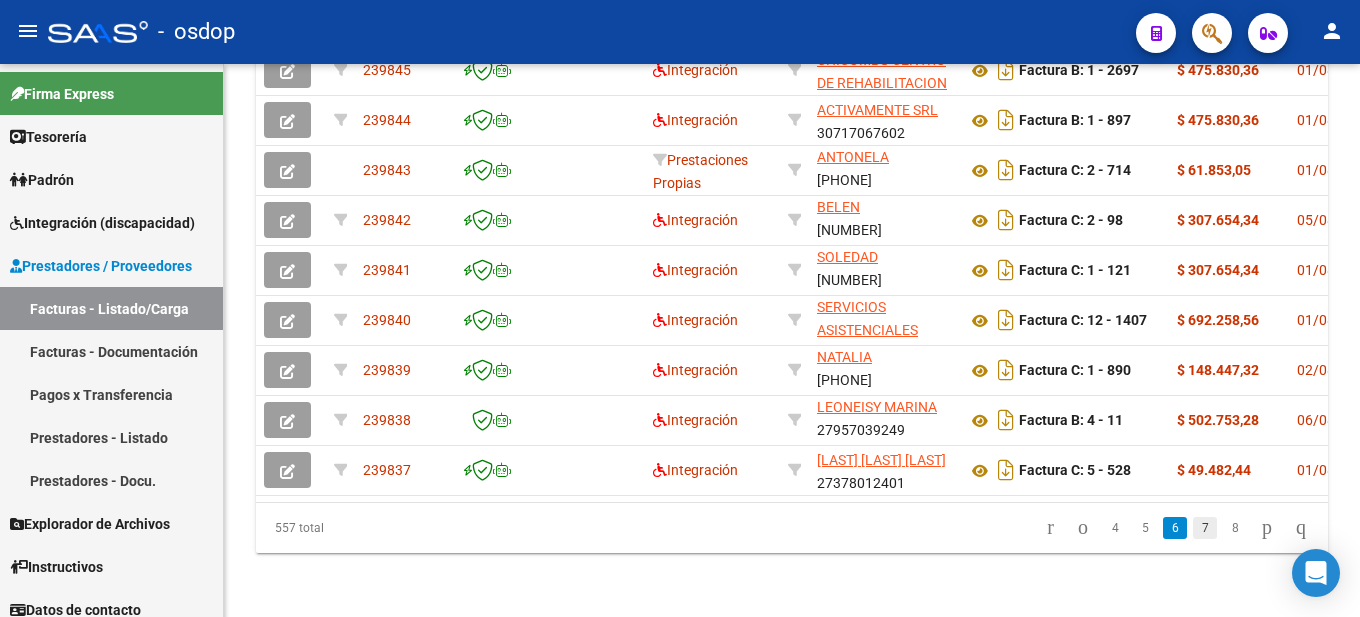 click on "7" 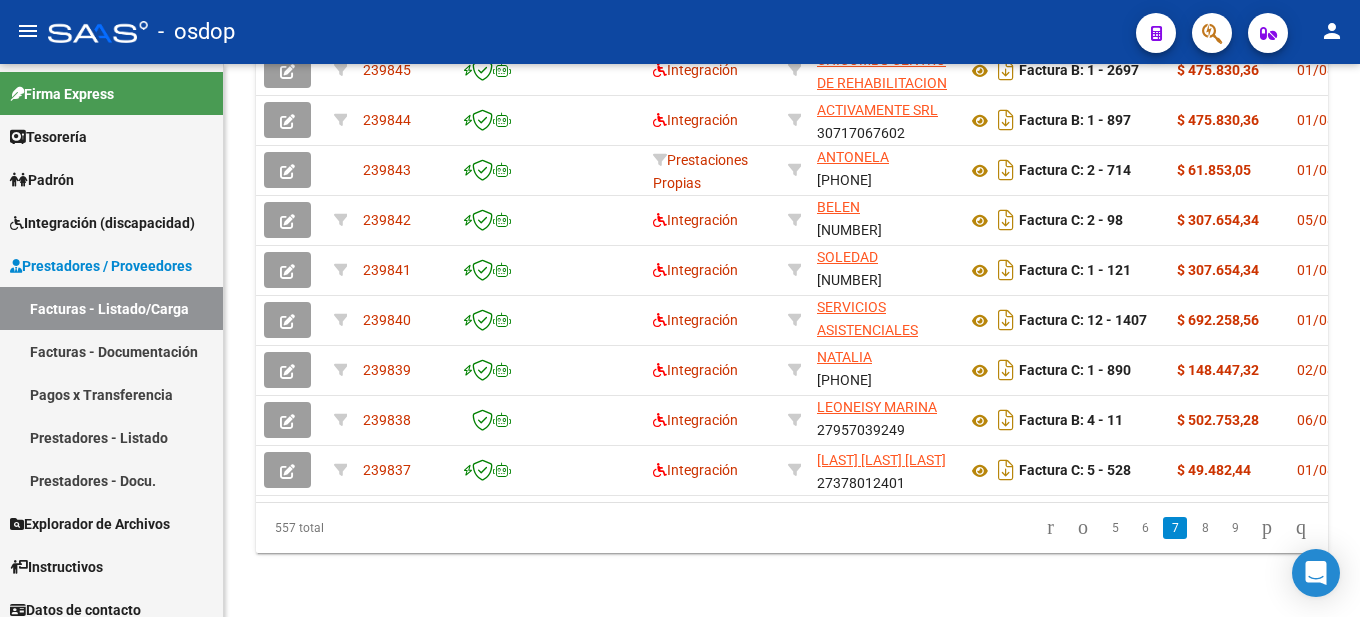 scroll, scrollTop: 1151, scrollLeft: 0, axis: vertical 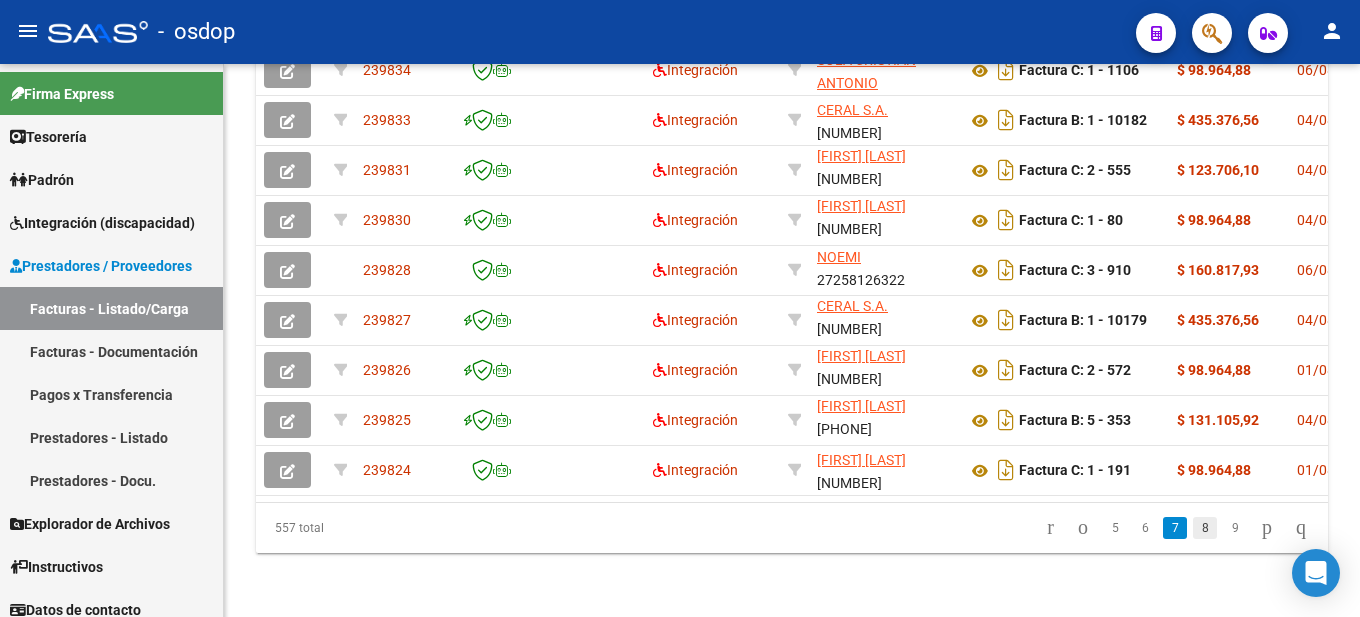 click on "8" 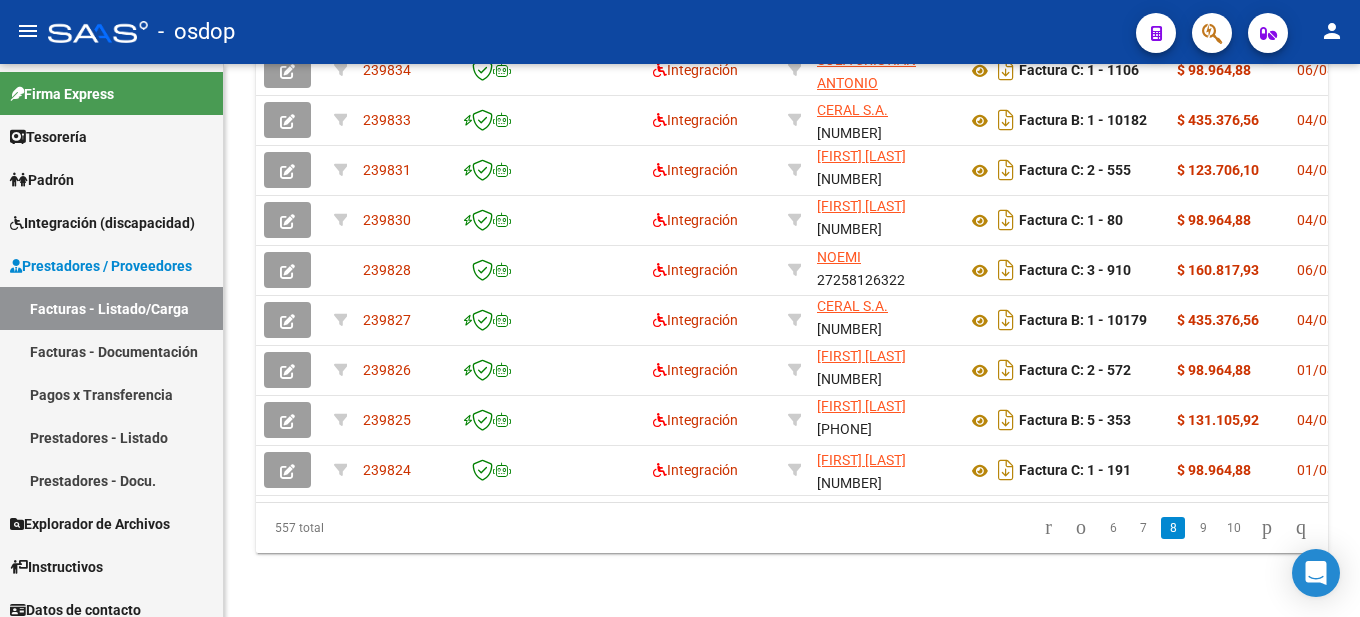 scroll, scrollTop: 1151, scrollLeft: 0, axis: vertical 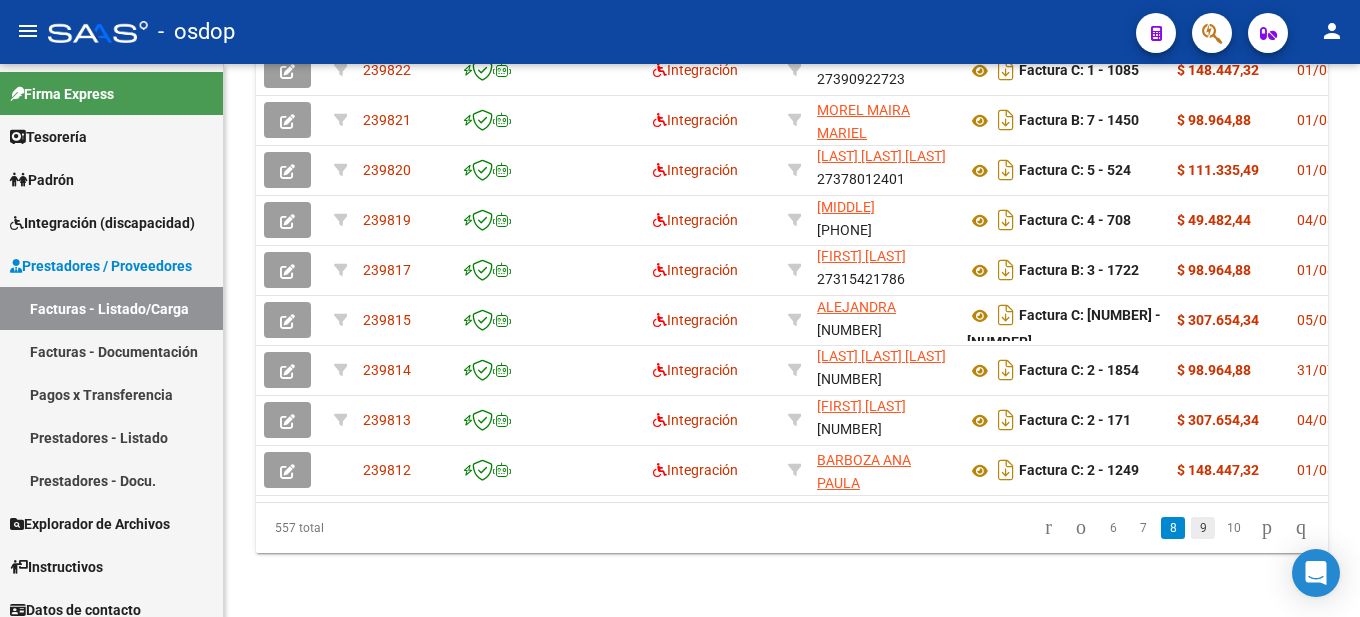 click on "9" 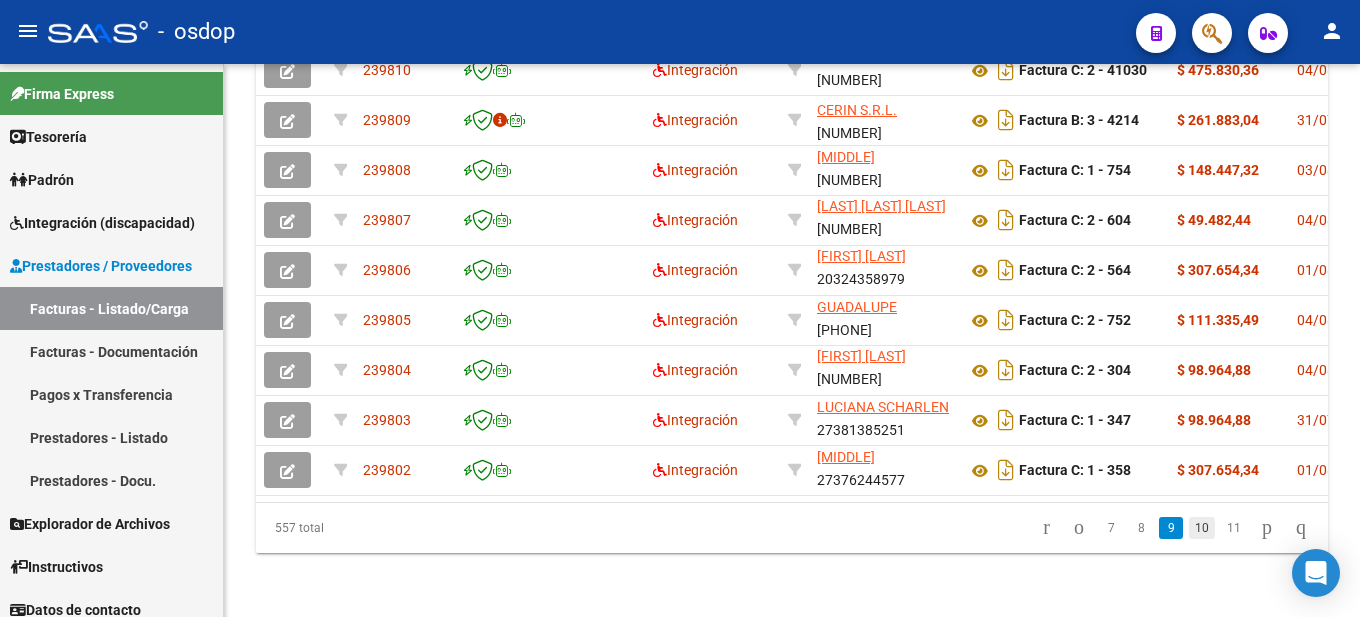 click on "10" 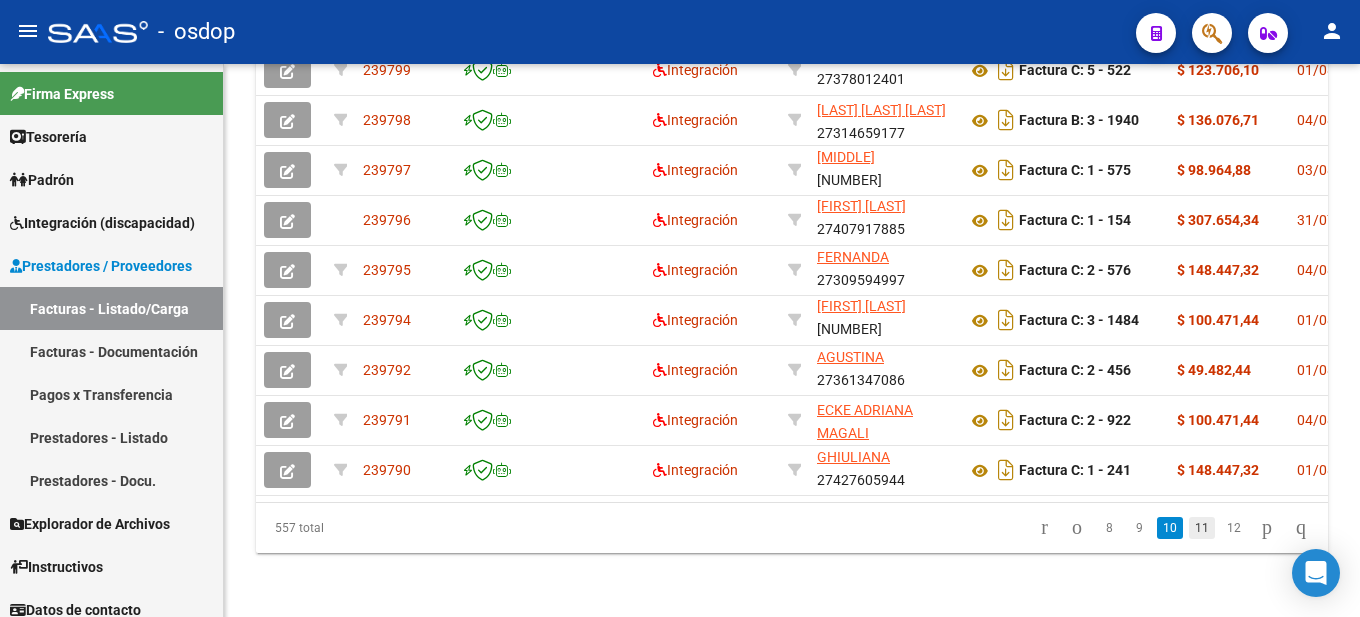 click on "11" 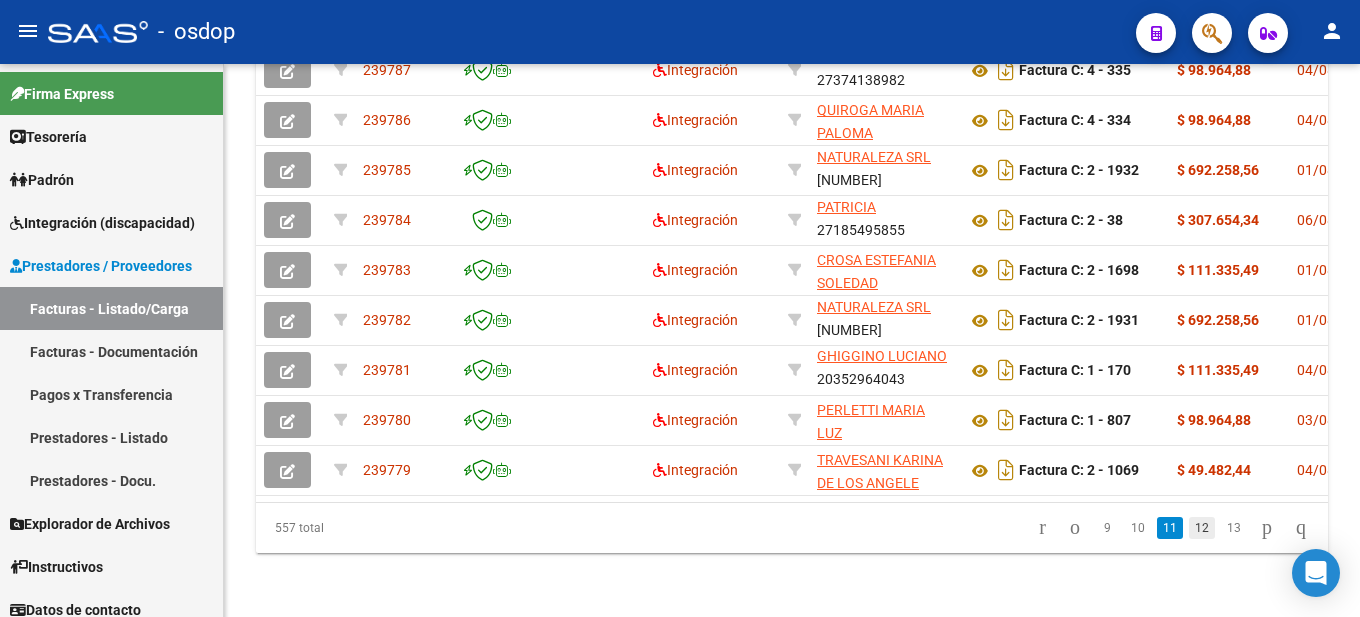 click on "12" 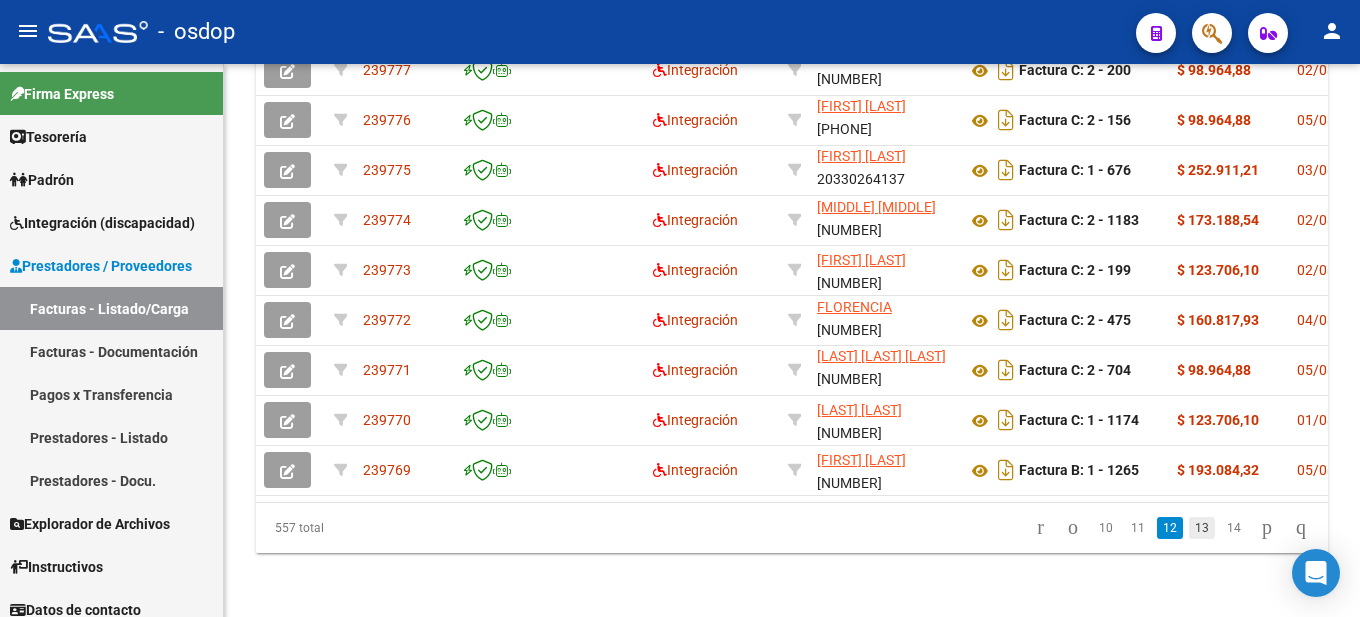 click on "13" 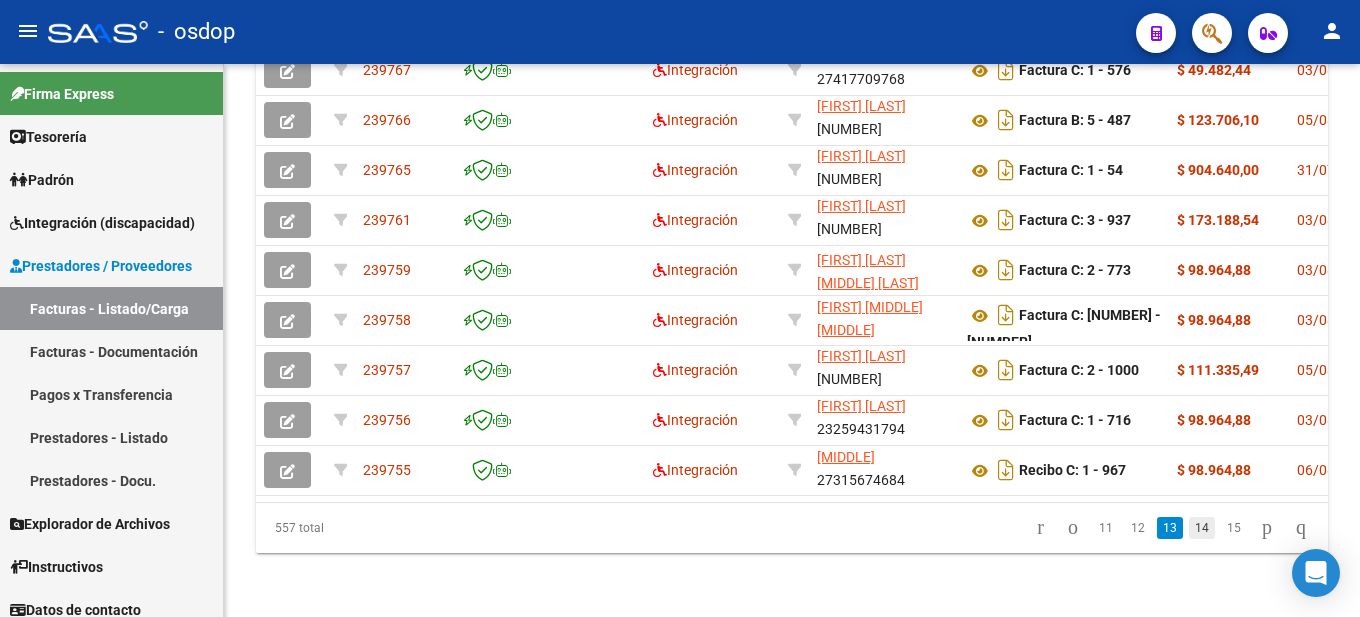 click on "14" 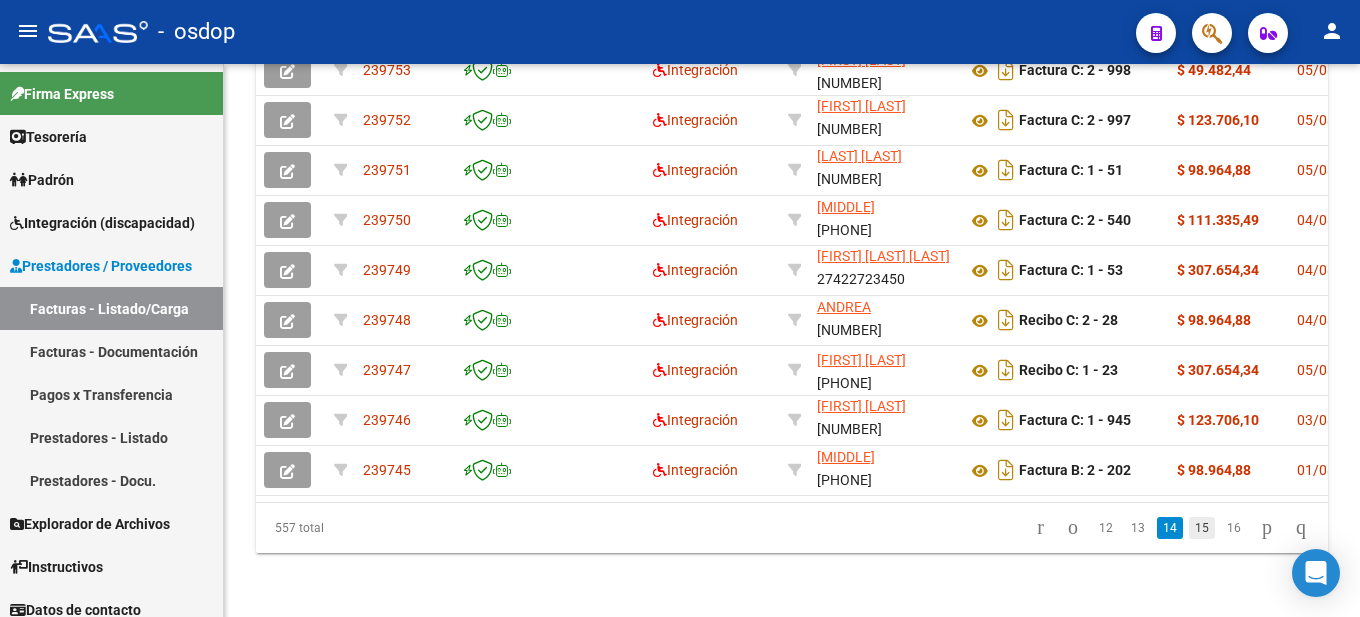 click on "15" 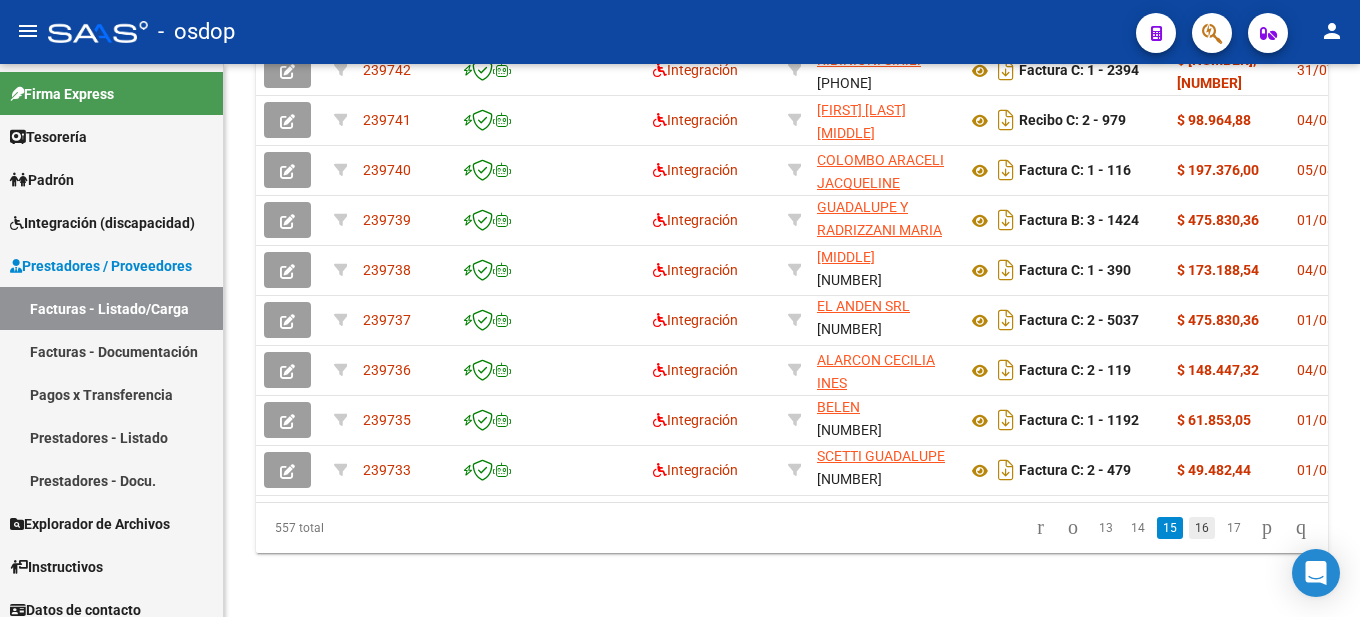 click on "16" 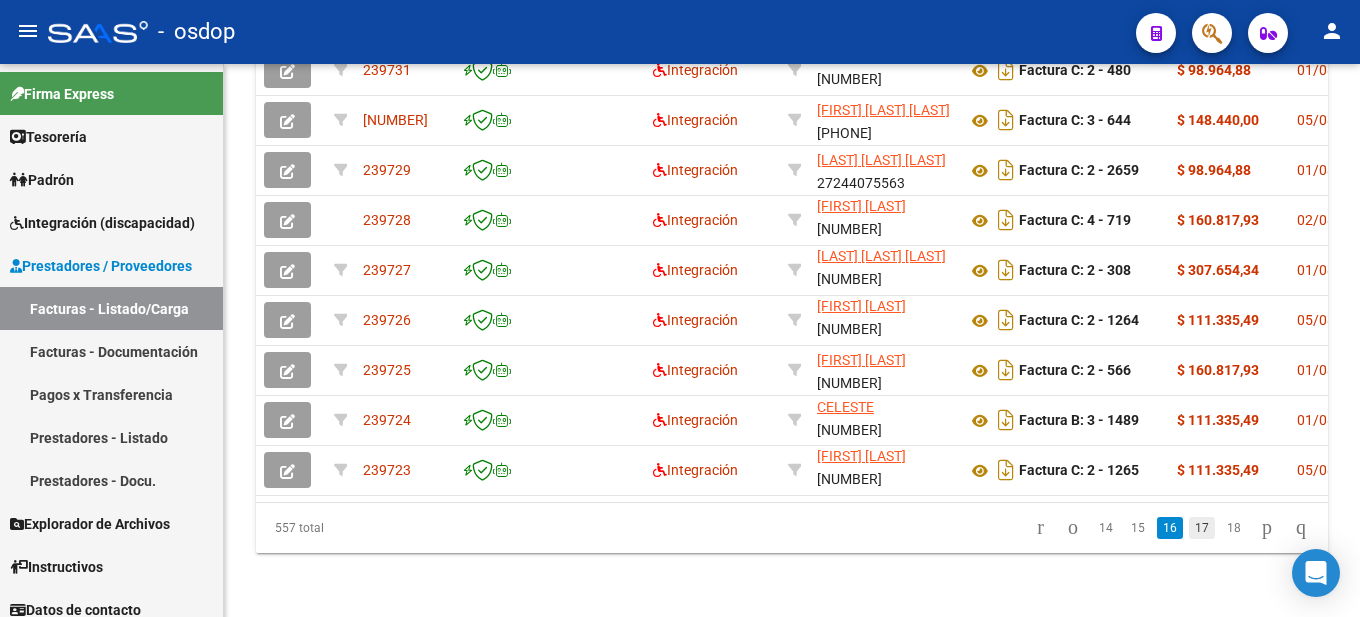 click on "17" 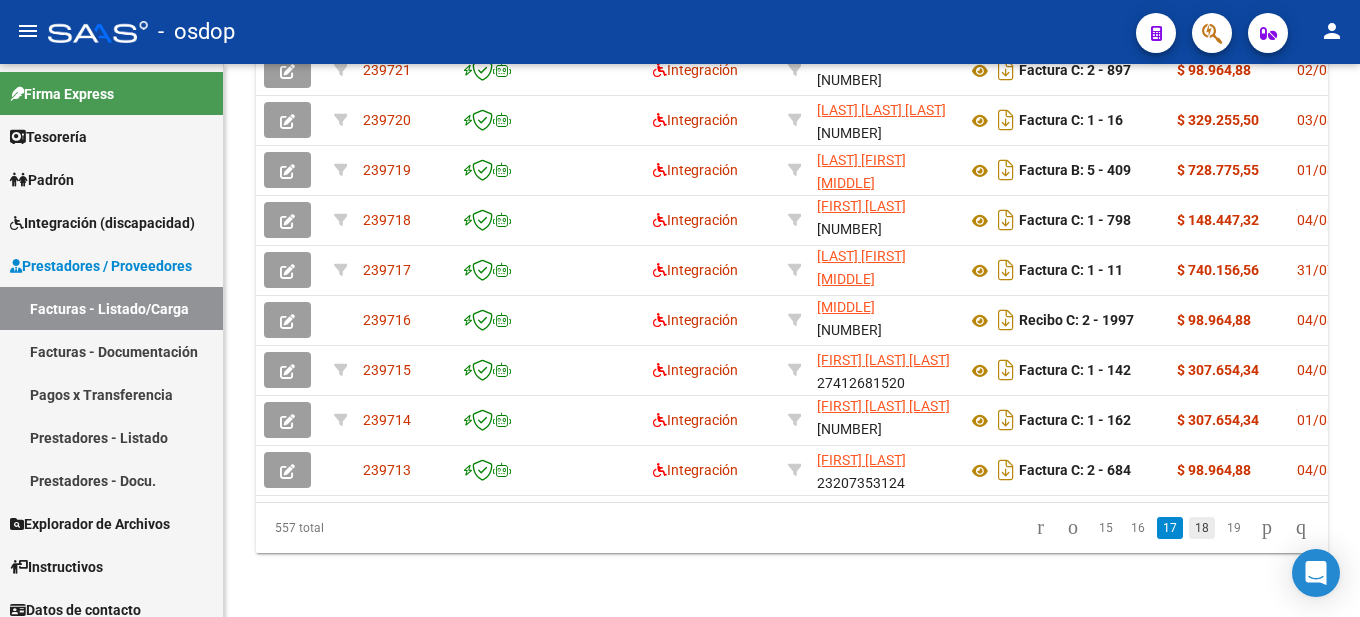 click on "18" 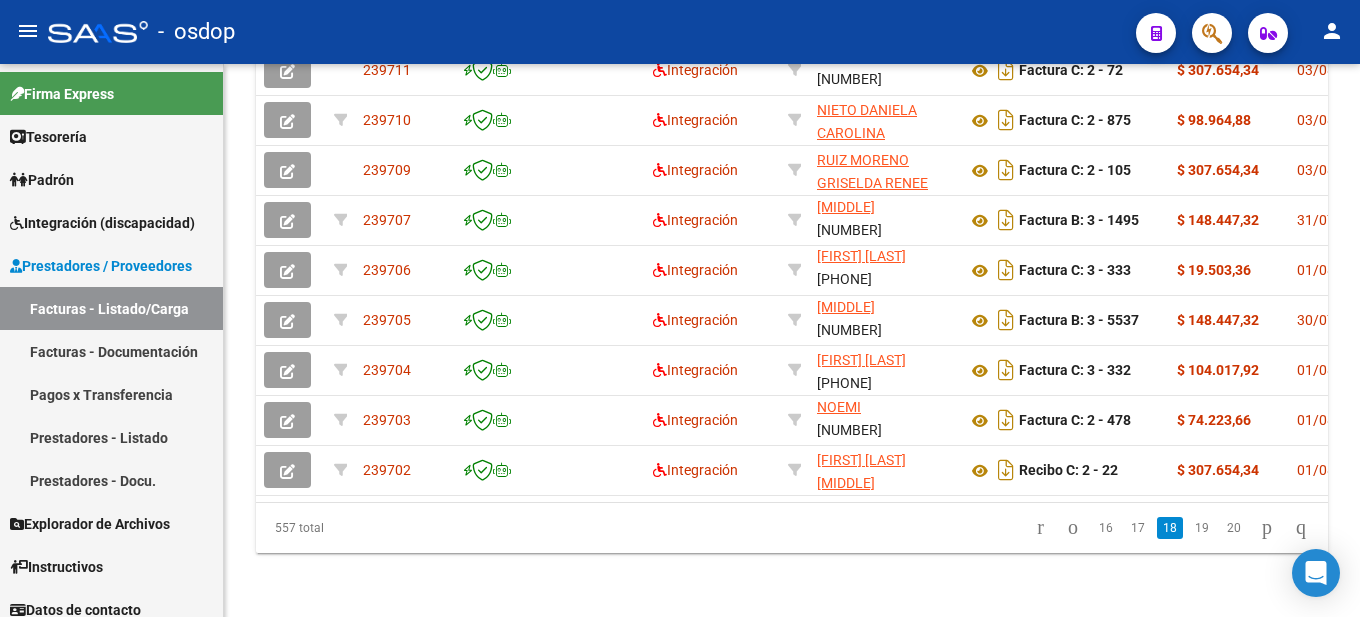 click on "19" 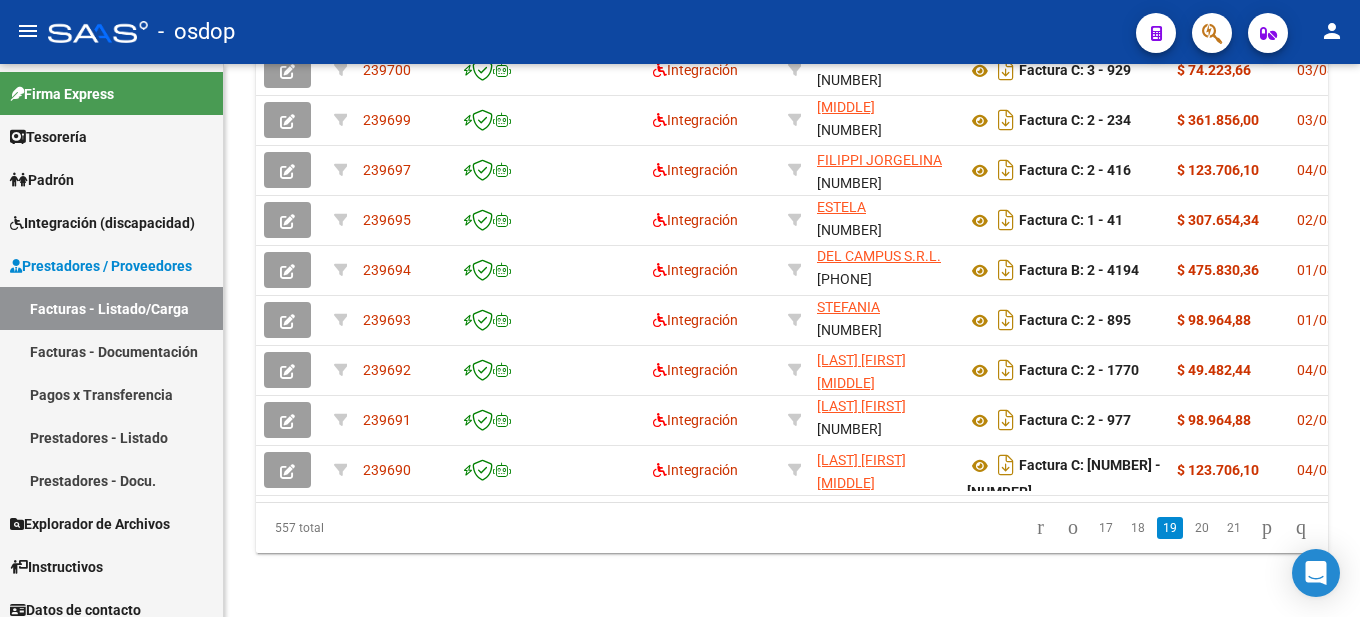 click on "20" 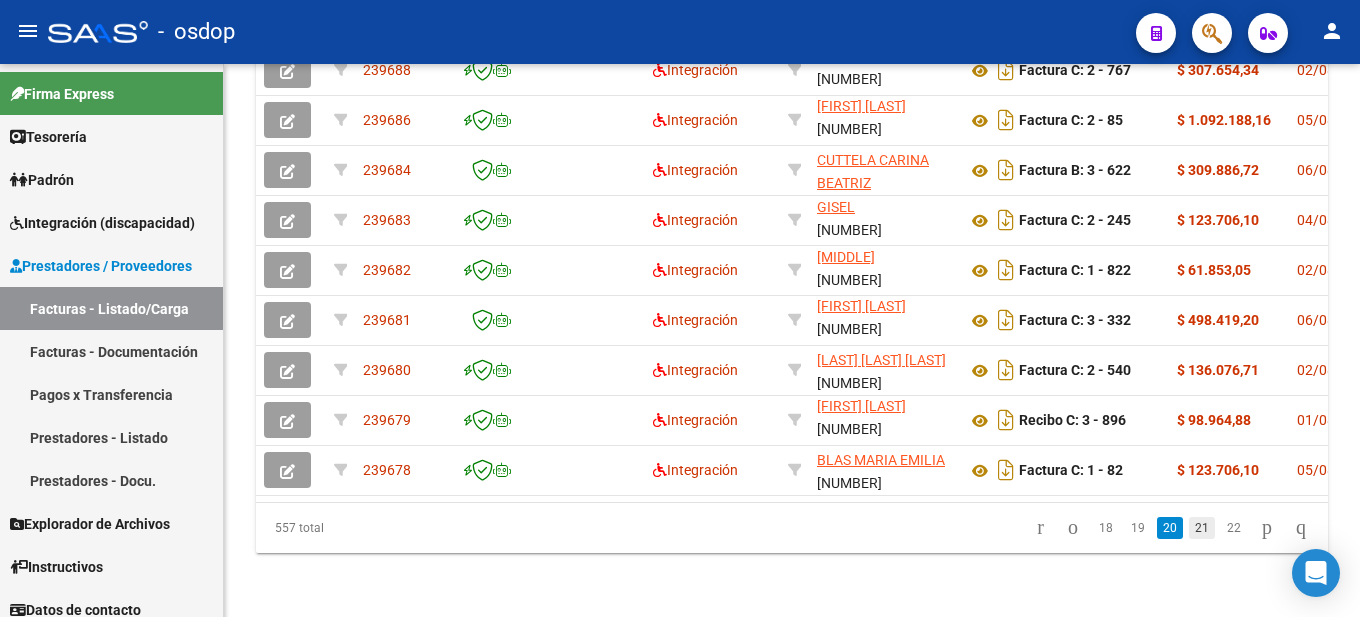click on "21" 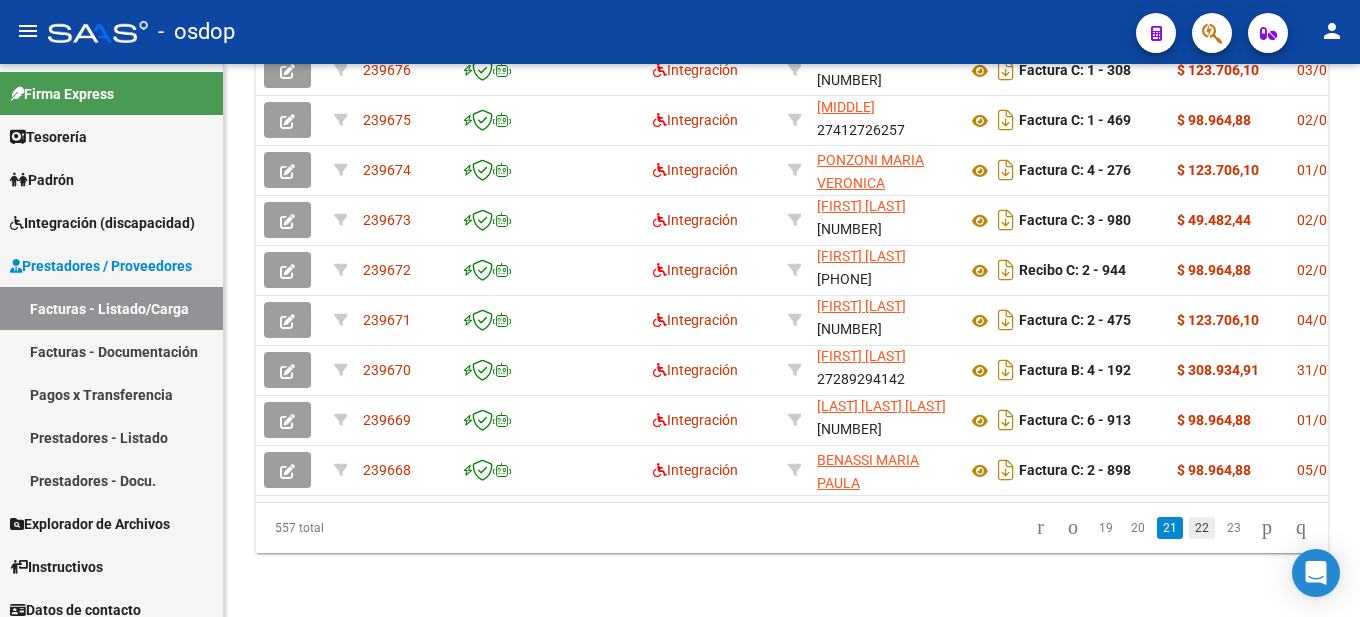 click on "22" 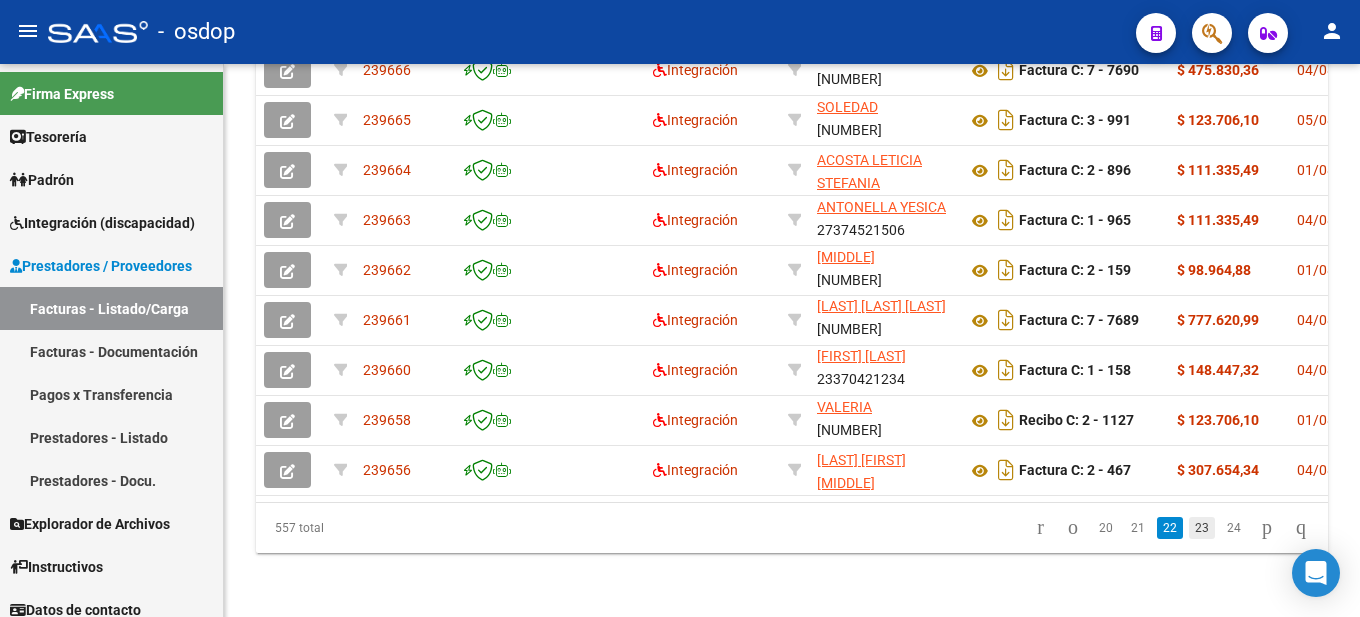 click on "23" 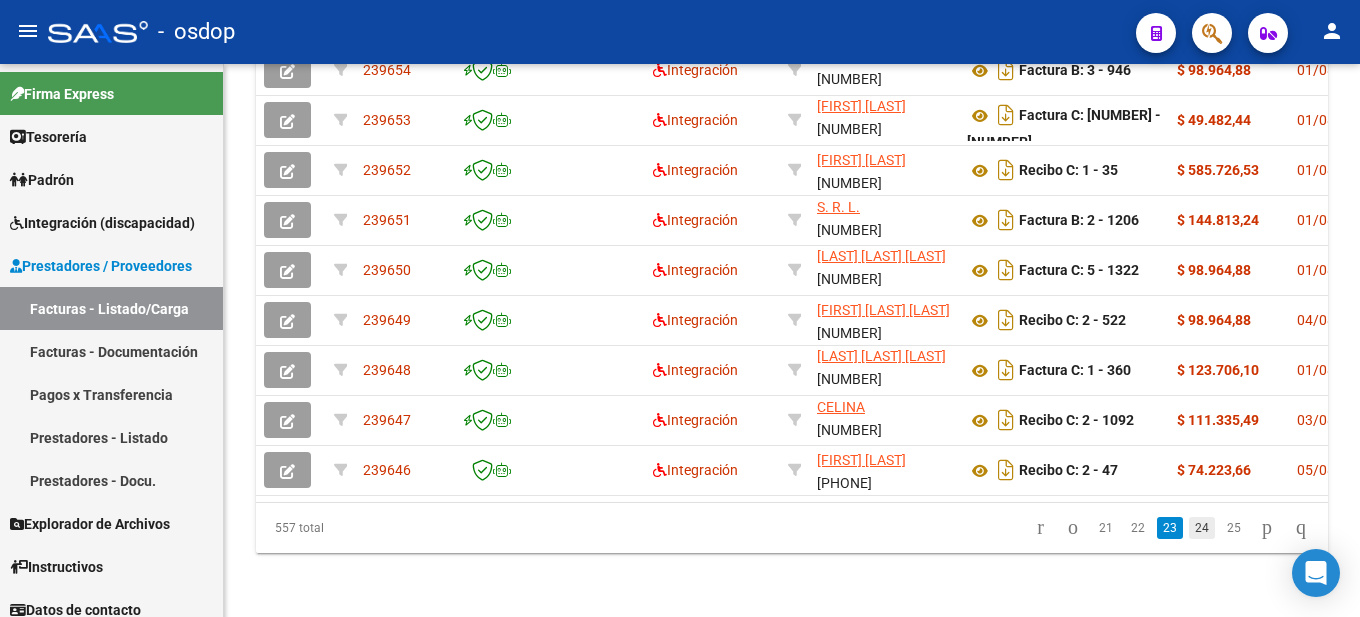 click on "24" 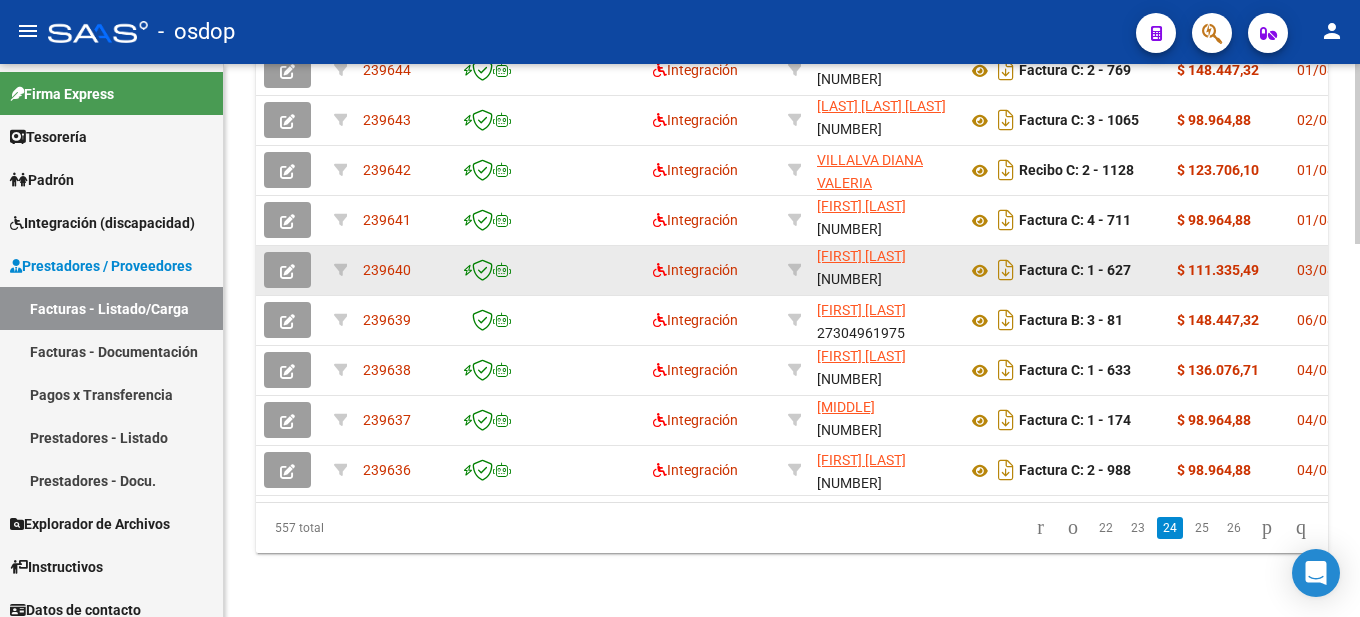 scroll, scrollTop: 0, scrollLeft: 0, axis: both 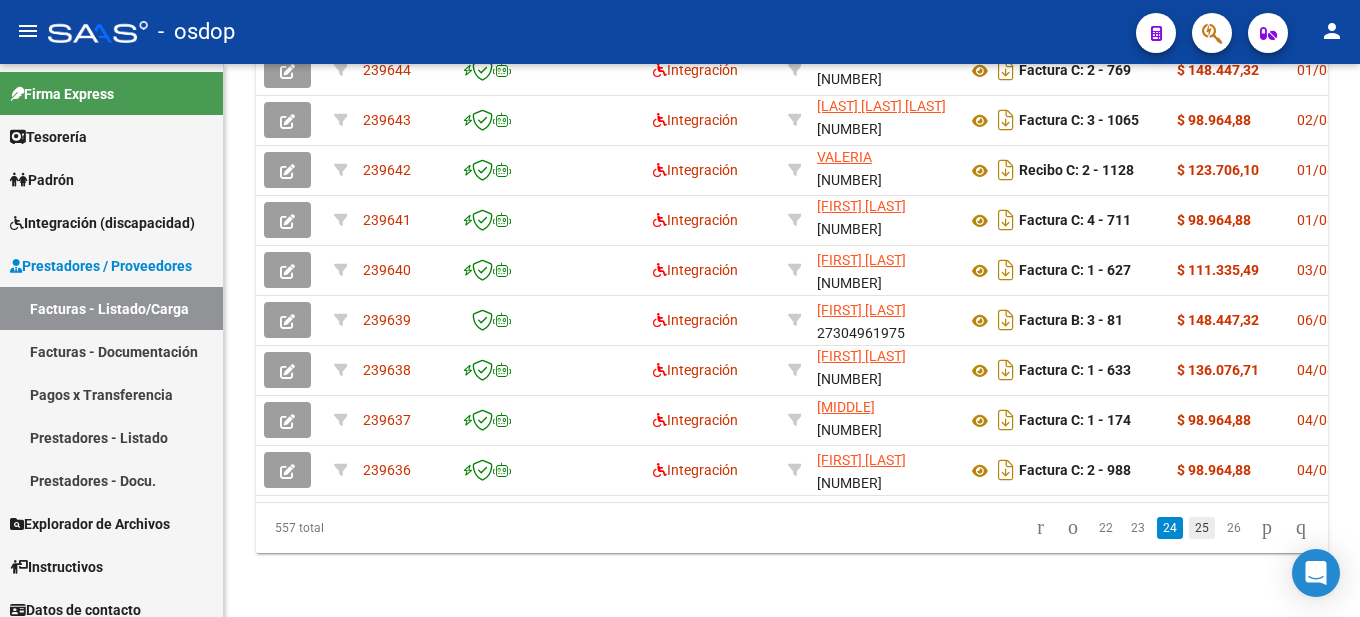 click on "25" 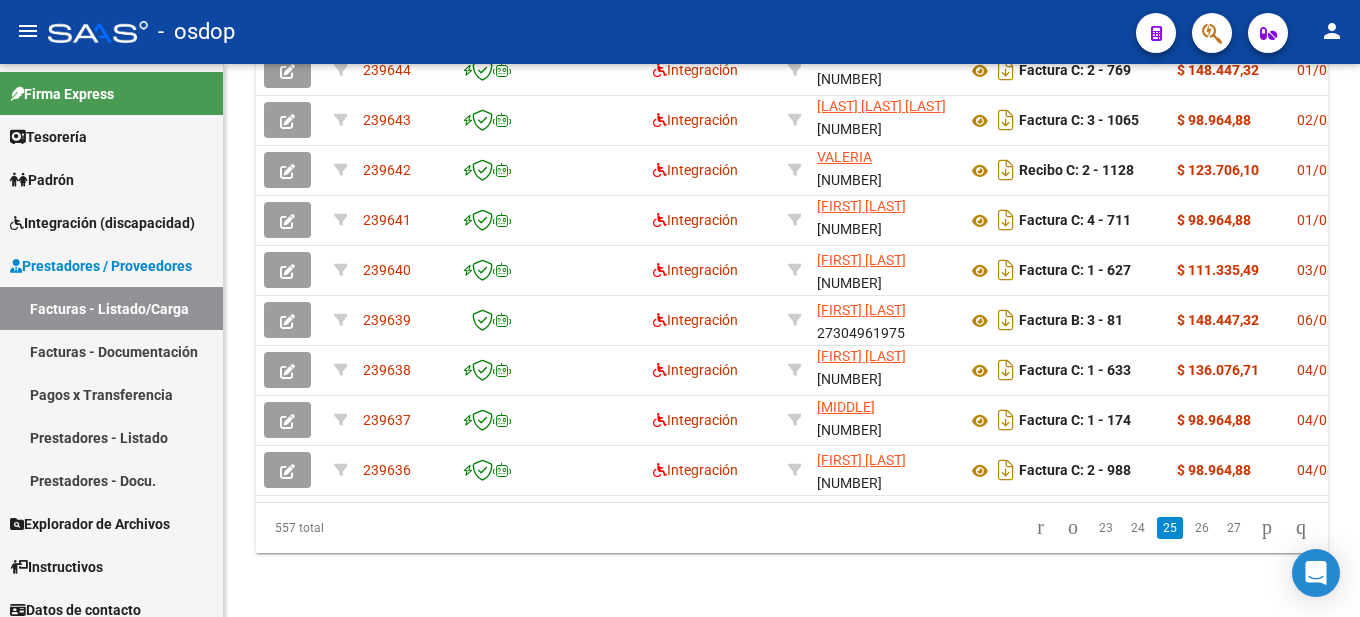 scroll, scrollTop: 1146, scrollLeft: 0, axis: vertical 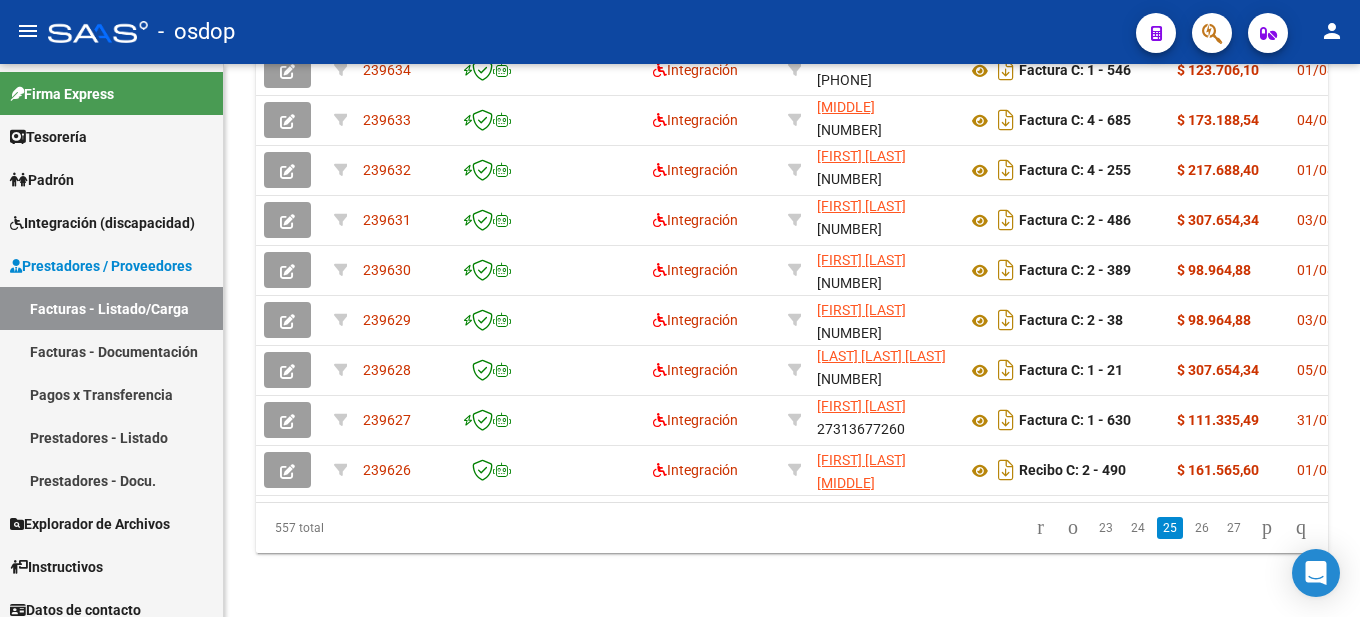click on "26" 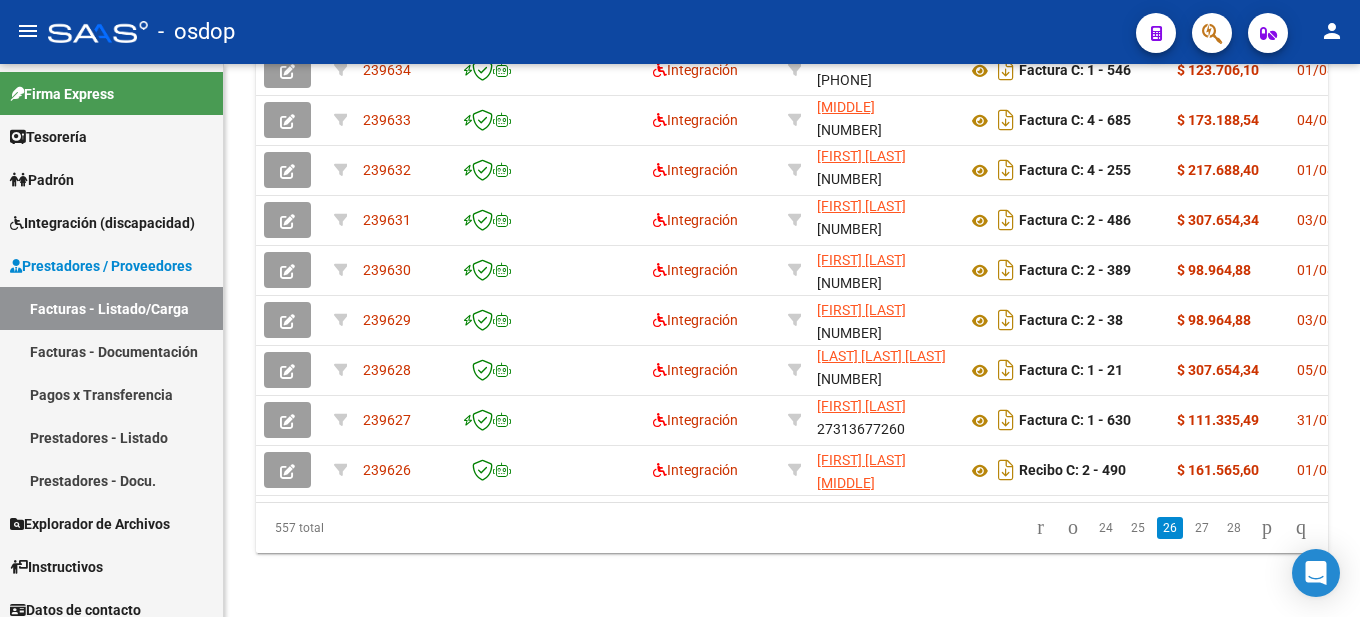 scroll, scrollTop: 1151, scrollLeft: 0, axis: vertical 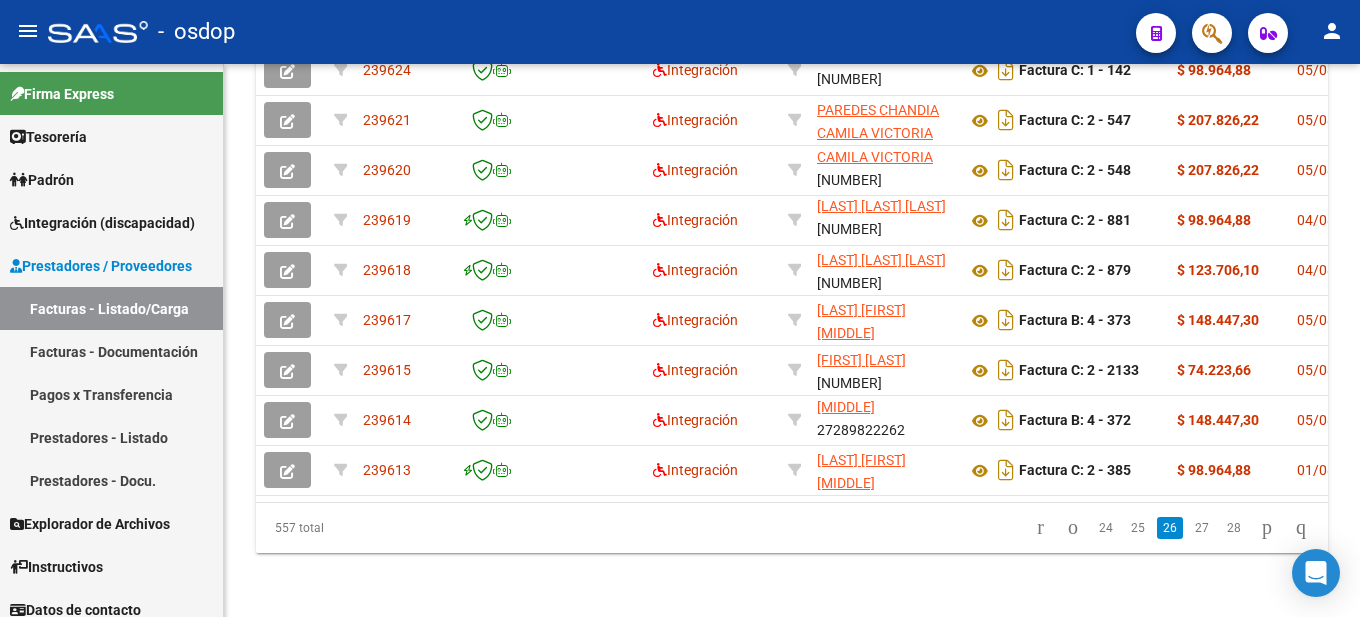 click on "27" 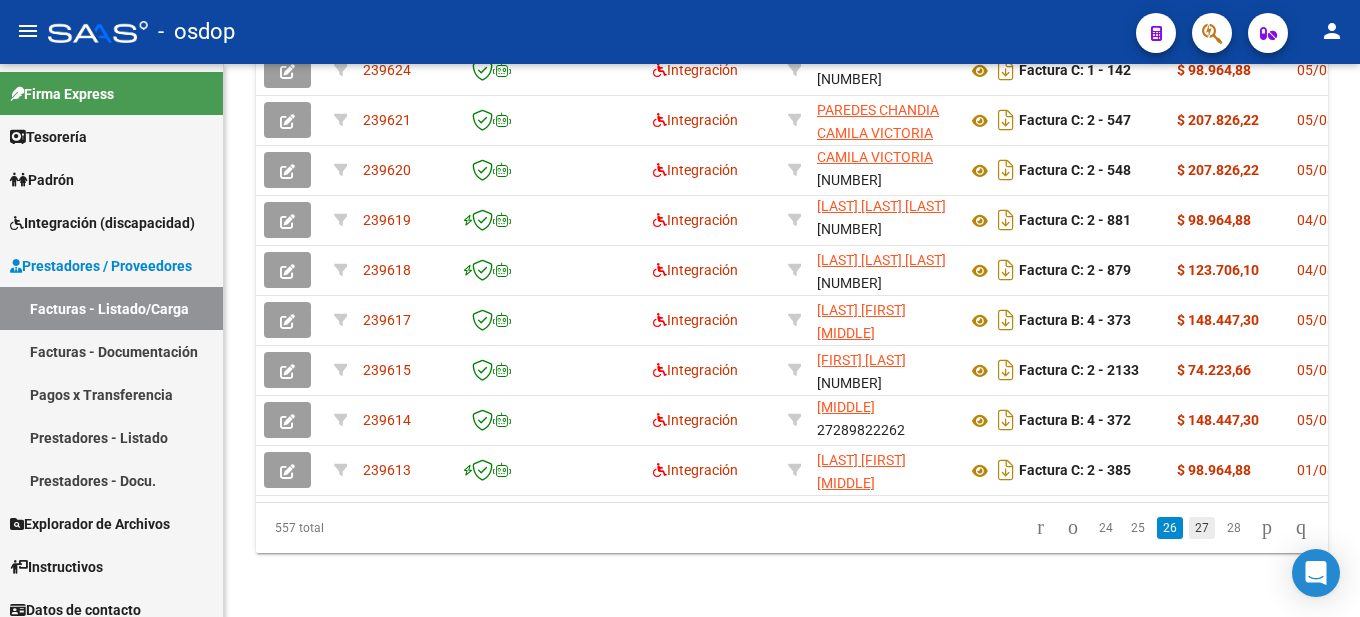 click on "27" 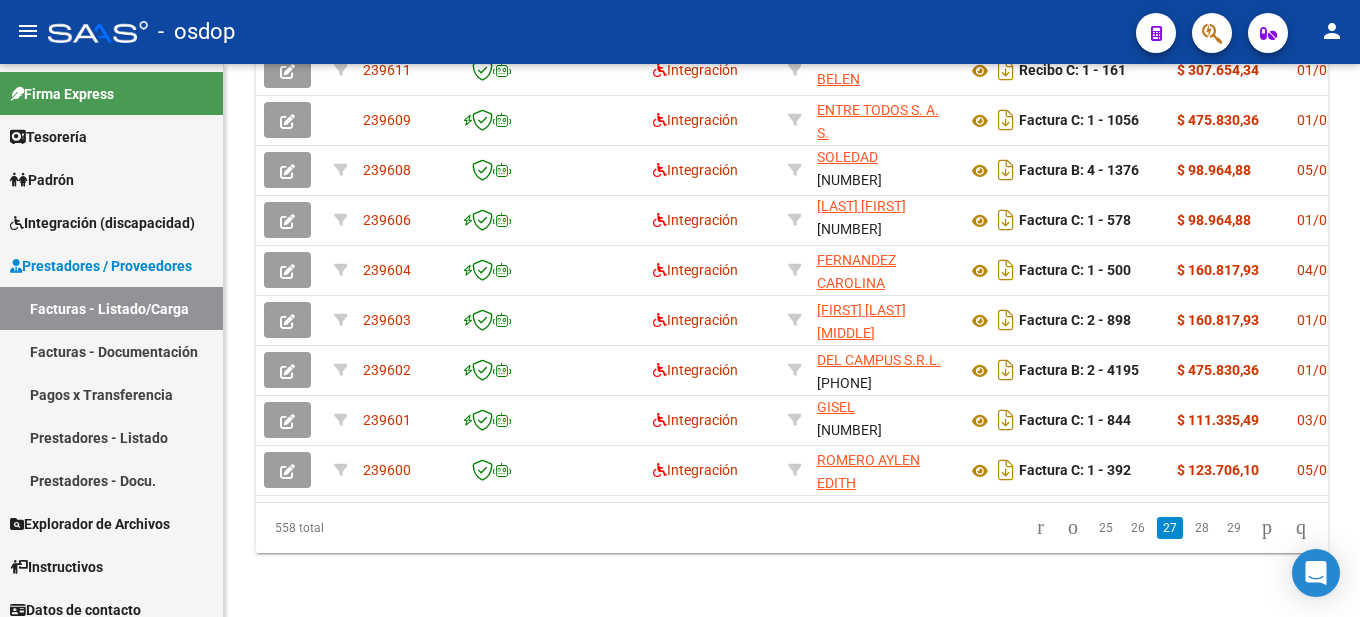 scroll, scrollTop: 1146, scrollLeft: 0, axis: vertical 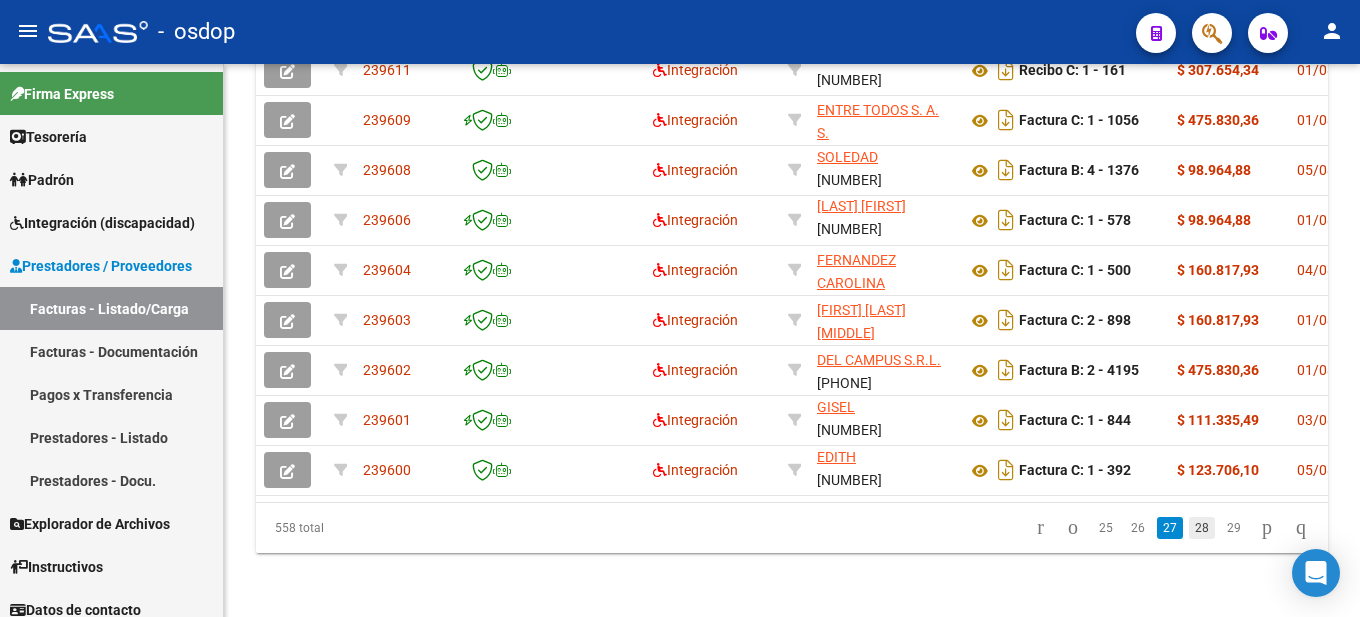 click on "28" 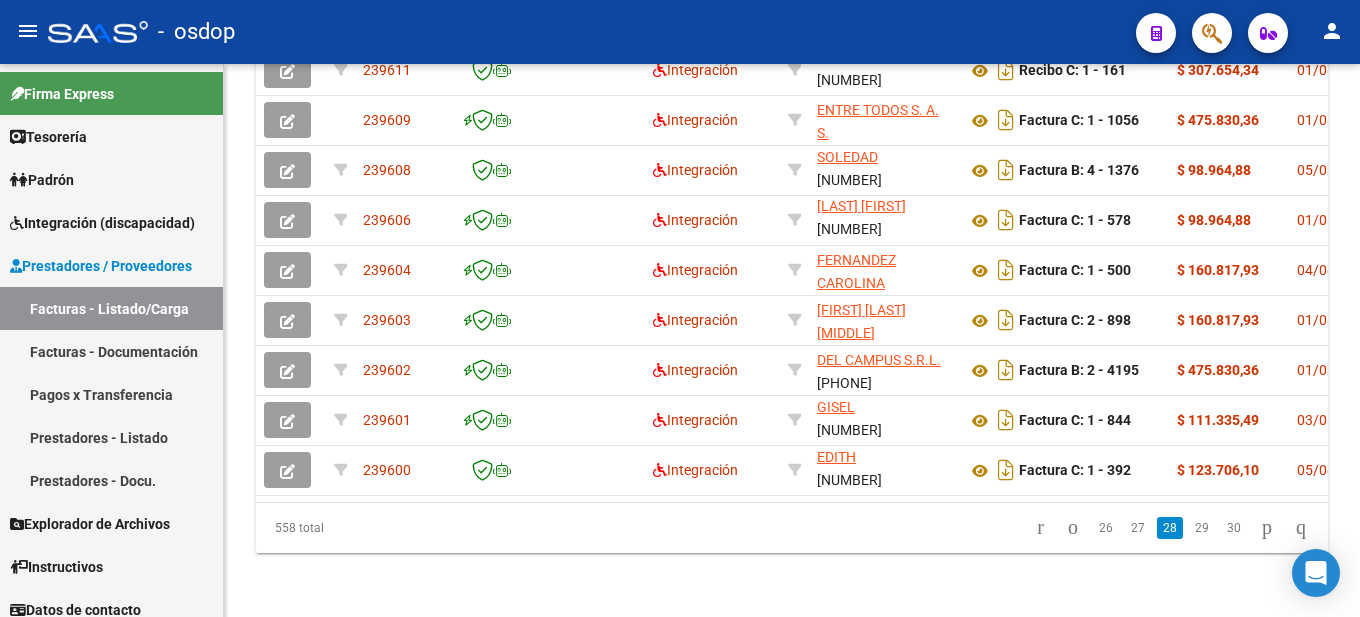 scroll, scrollTop: 4, scrollLeft: 0, axis: vertical 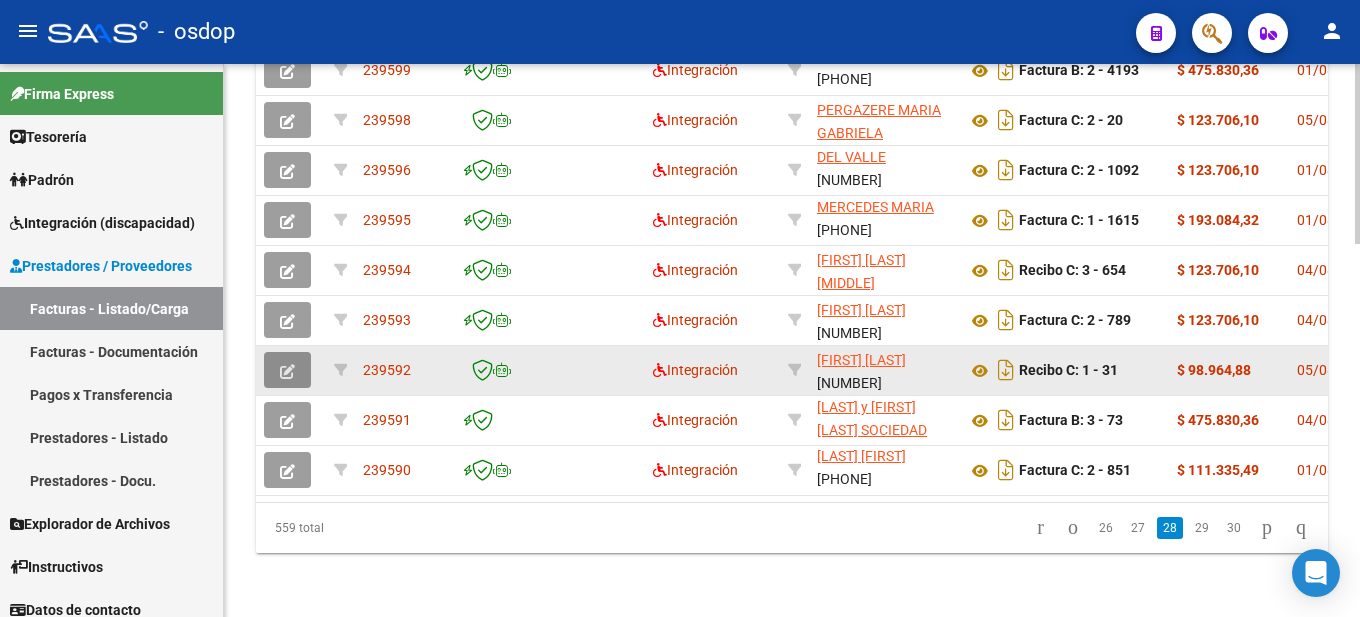 click 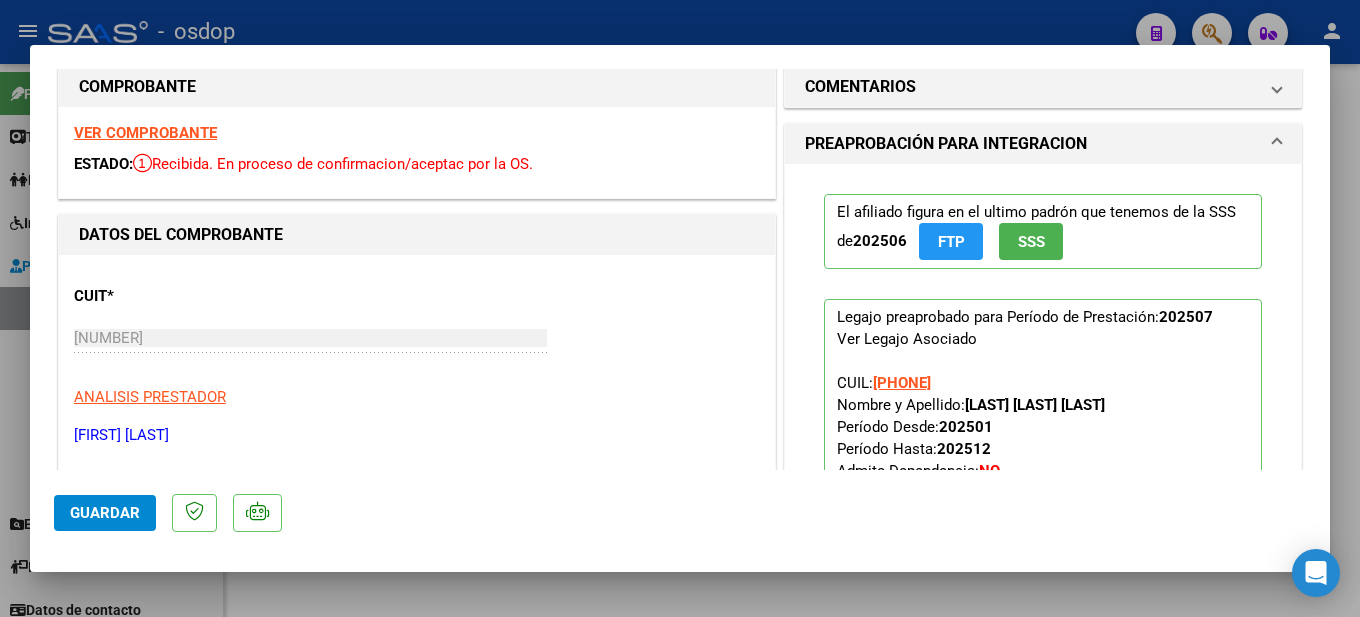 scroll, scrollTop: 0, scrollLeft: 0, axis: both 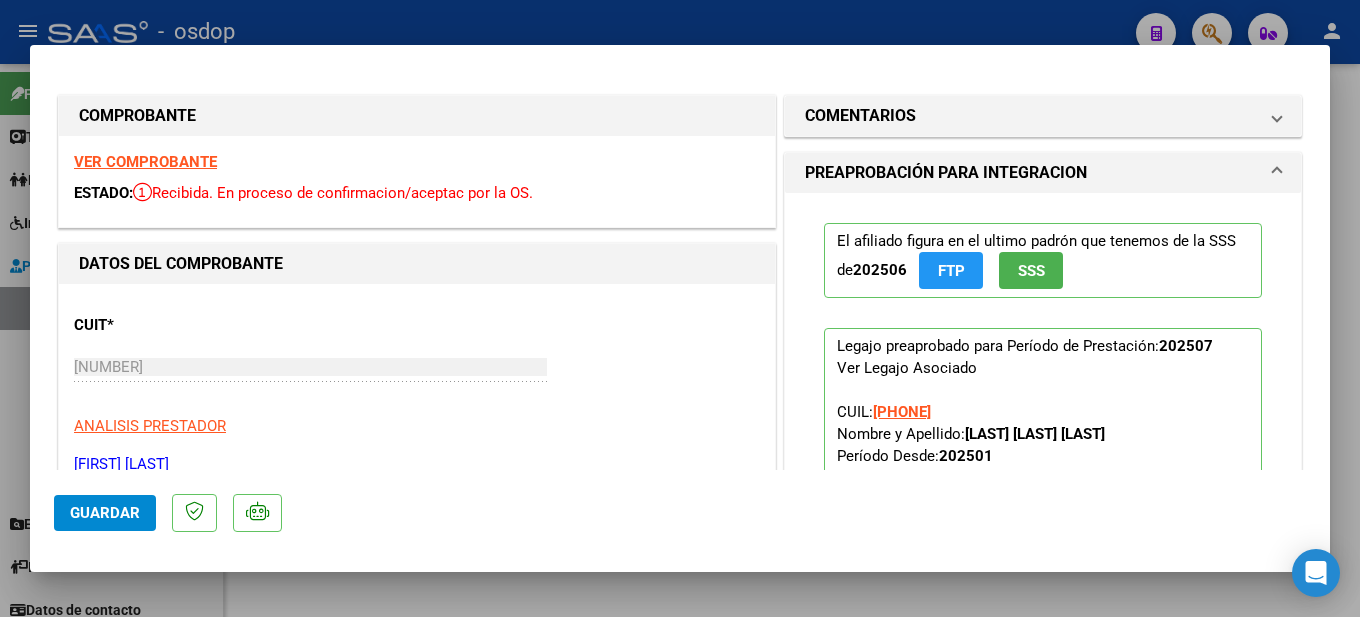 click on "VER COMPROBANTE" at bounding box center (145, 162) 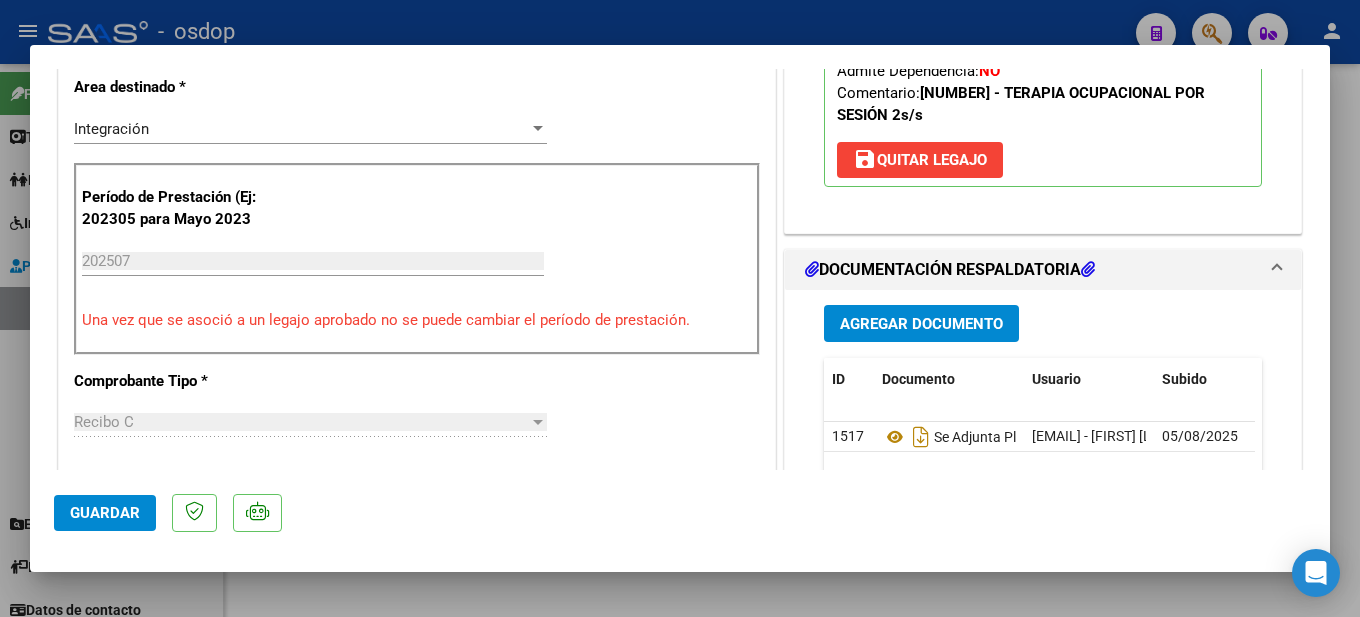 scroll, scrollTop: 0, scrollLeft: 0, axis: both 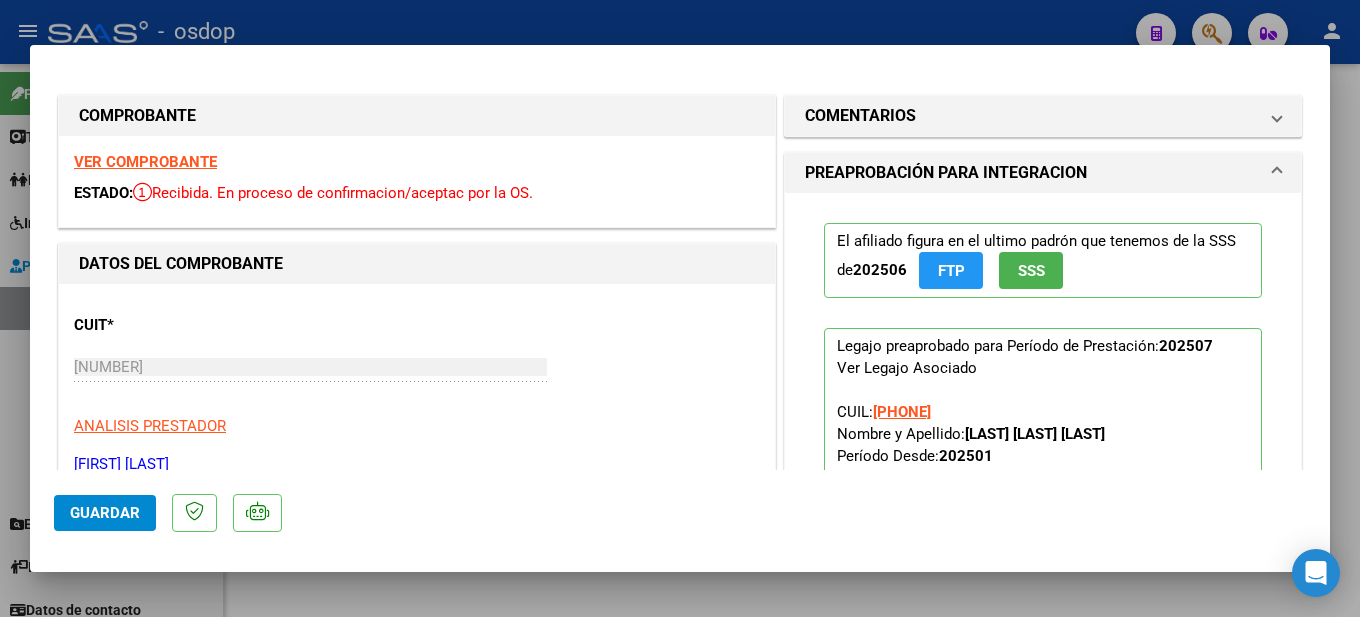 click at bounding box center [680, 308] 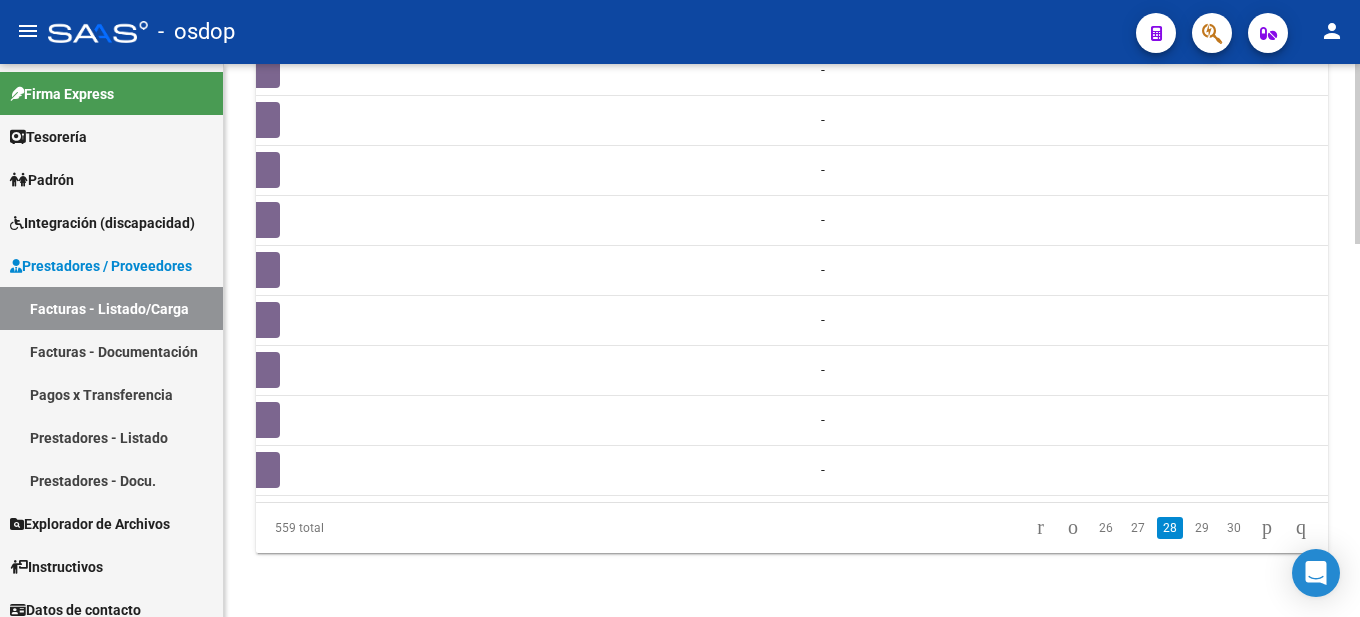 scroll, scrollTop: 0, scrollLeft: 0, axis: both 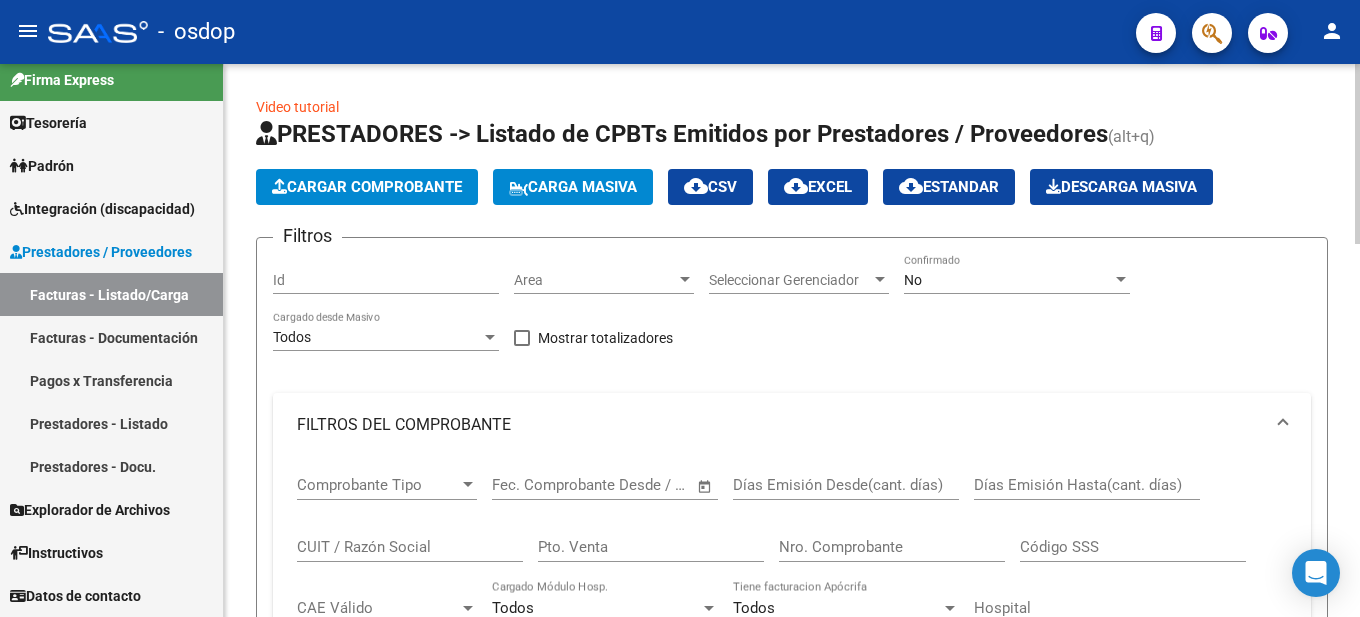 click on "Cargar Comprobante" 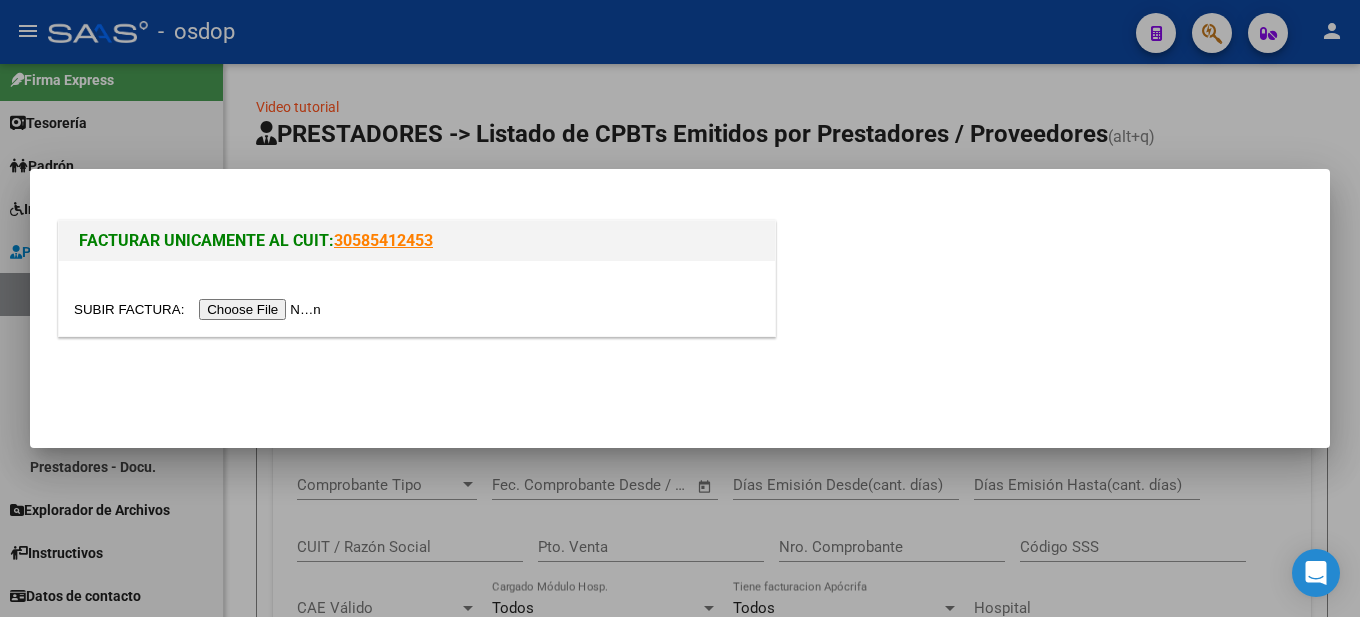 click at bounding box center [200, 309] 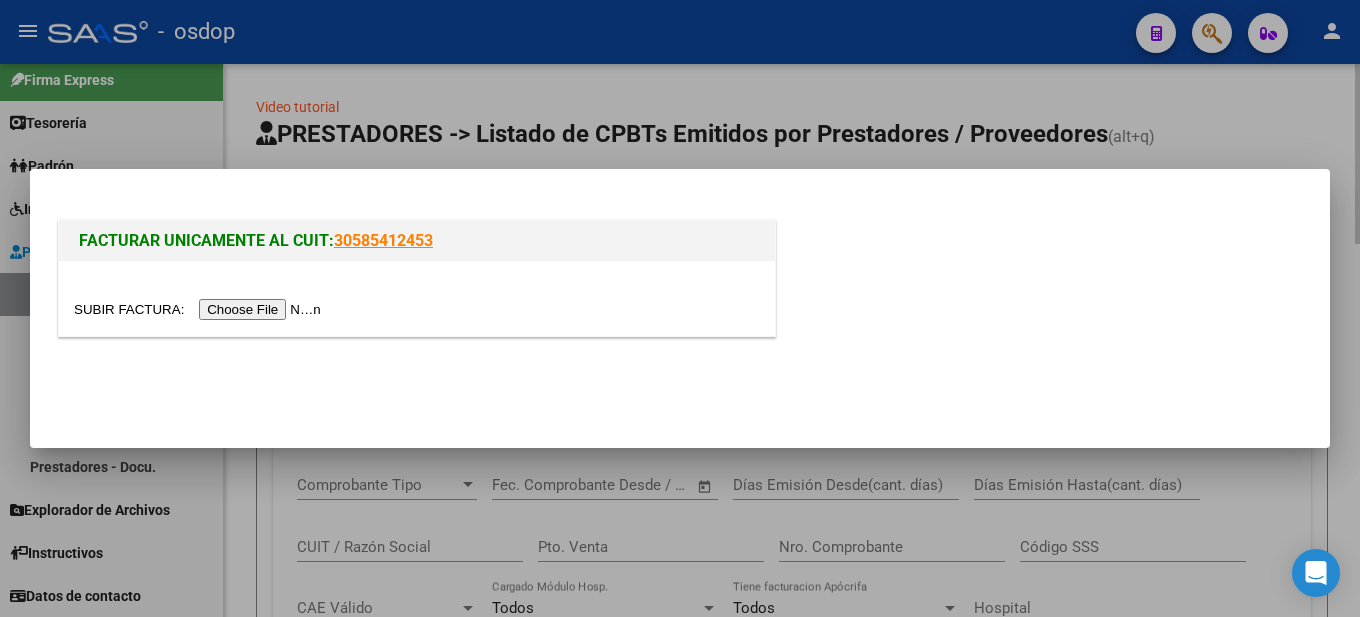 click at bounding box center [680, 308] 